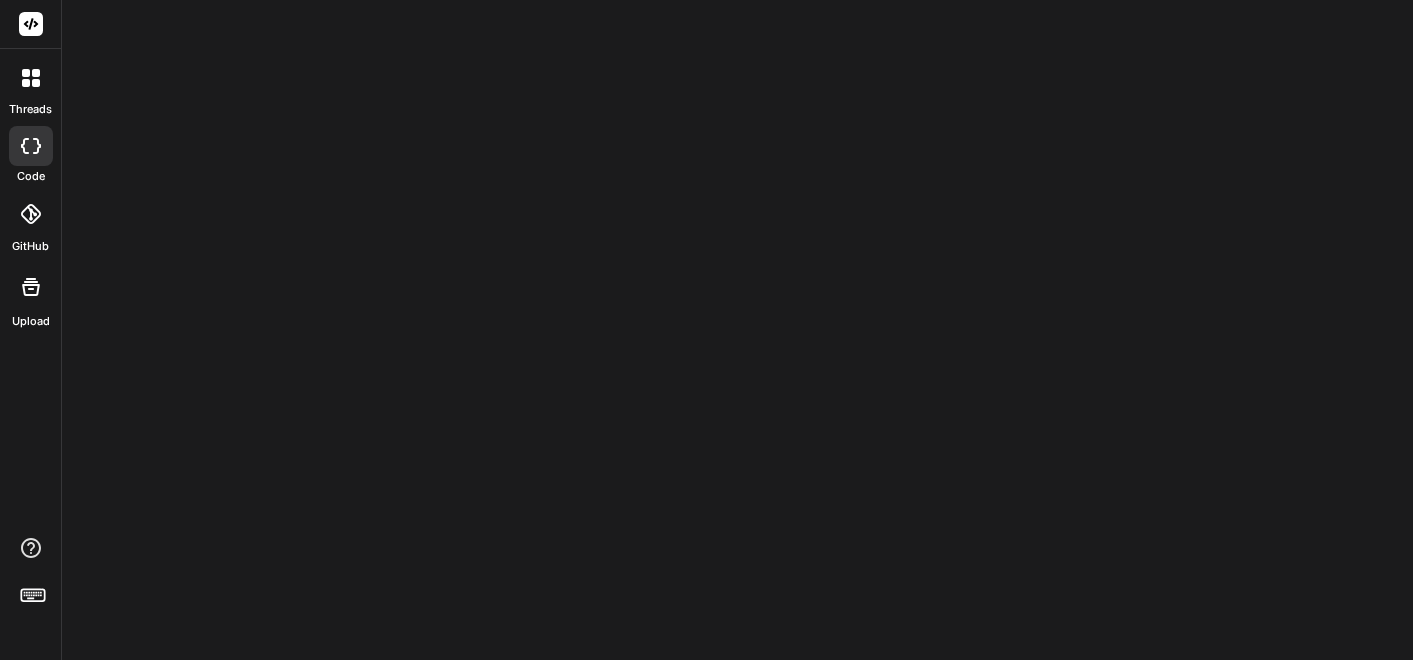 scroll, scrollTop: 0, scrollLeft: 0, axis: both 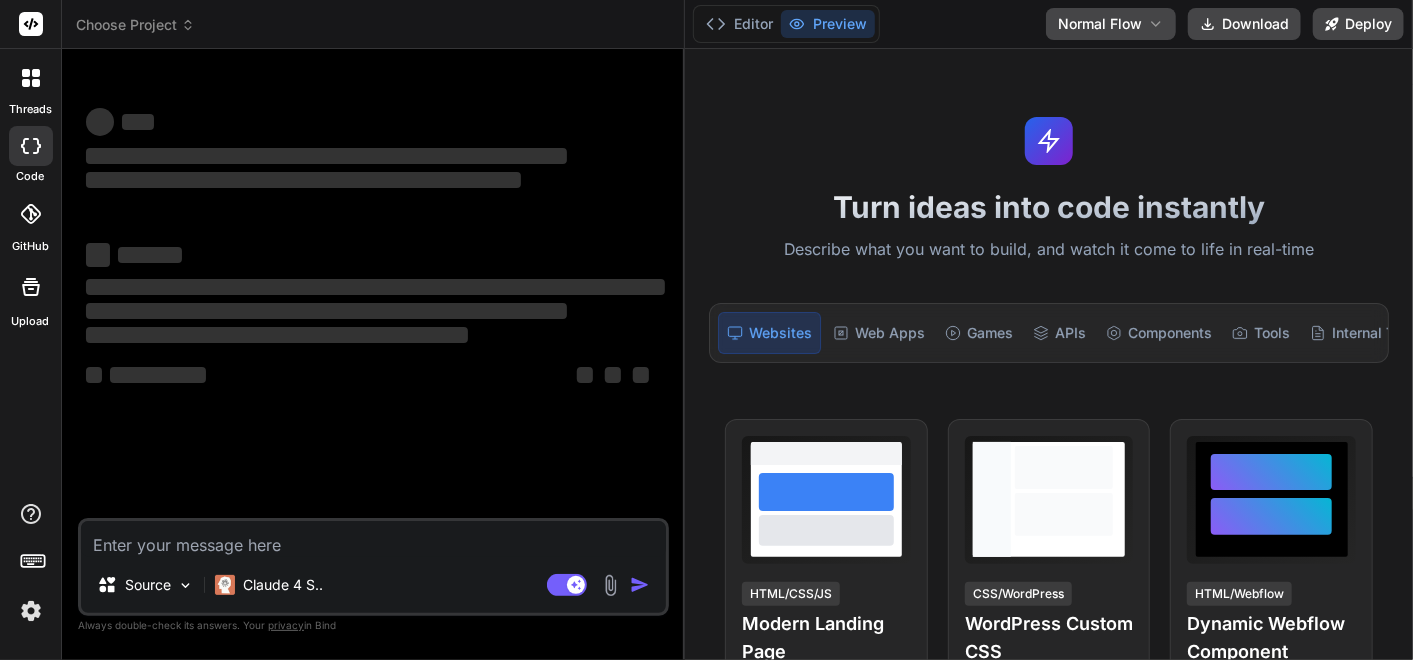 drag, startPoint x: 506, startPoint y: 287, endPoint x: 653, endPoint y: 307, distance: 148.35431 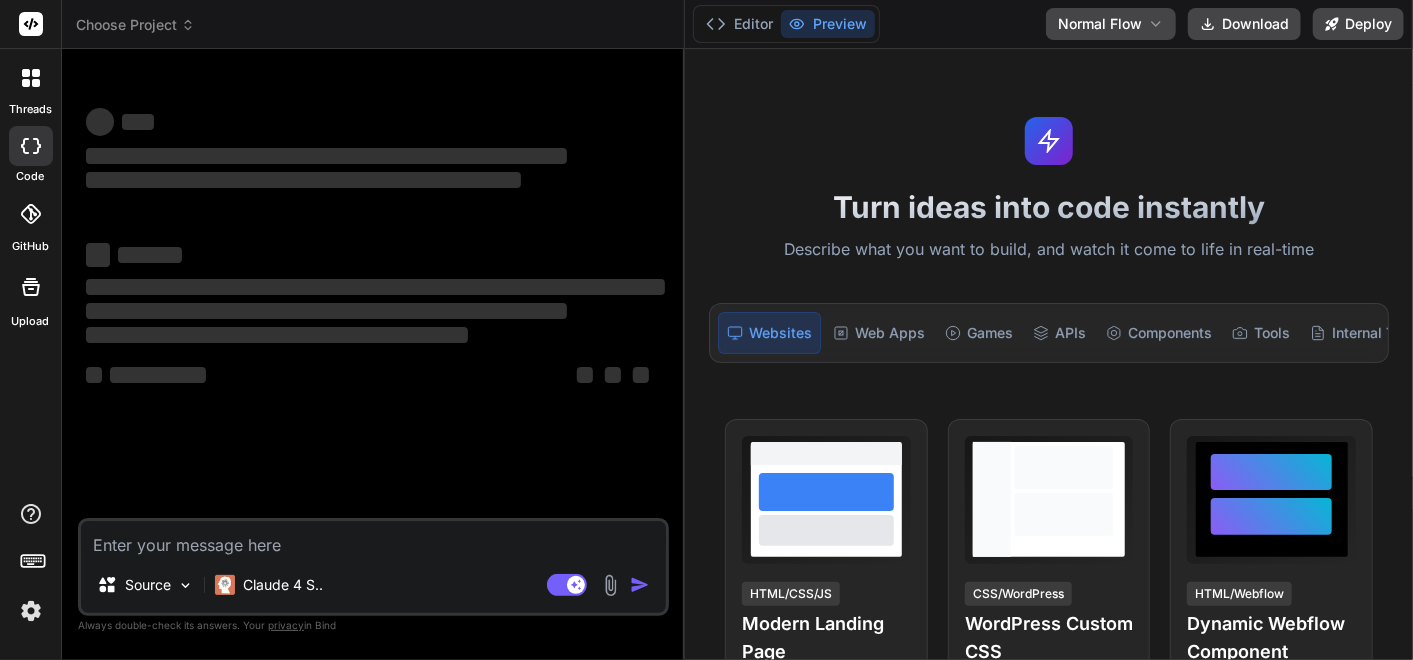 click on "Bind AI Web Search Created with Pixso. Code Generator ‌ ‌ ‌ ‌ ‌ ‌ ‌ ‌ ‌ ‌ ‌ ‌ ‌ ‌ Source   Claude 4 S.. Agent Mode. When this toggle is activated, AI automatically makes decisions, reasons, creates files, and runs terminal commands. Almost full autopilot. Created with Bind Always check its answers. Privacy  in Bind Always double-check its answers. Your   privacy  in Bind" at bounding box center (373, 354) 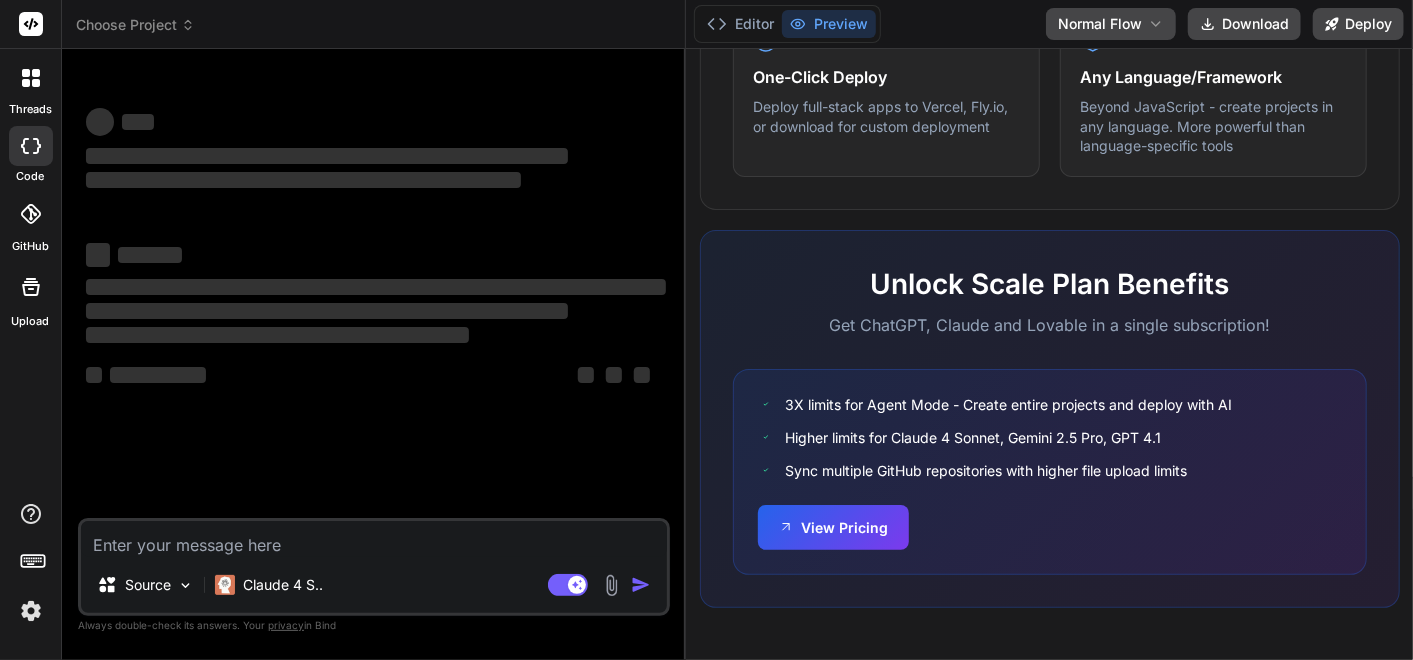 scroll, scrollTop: 0, scrollLeft: 0, axis: both 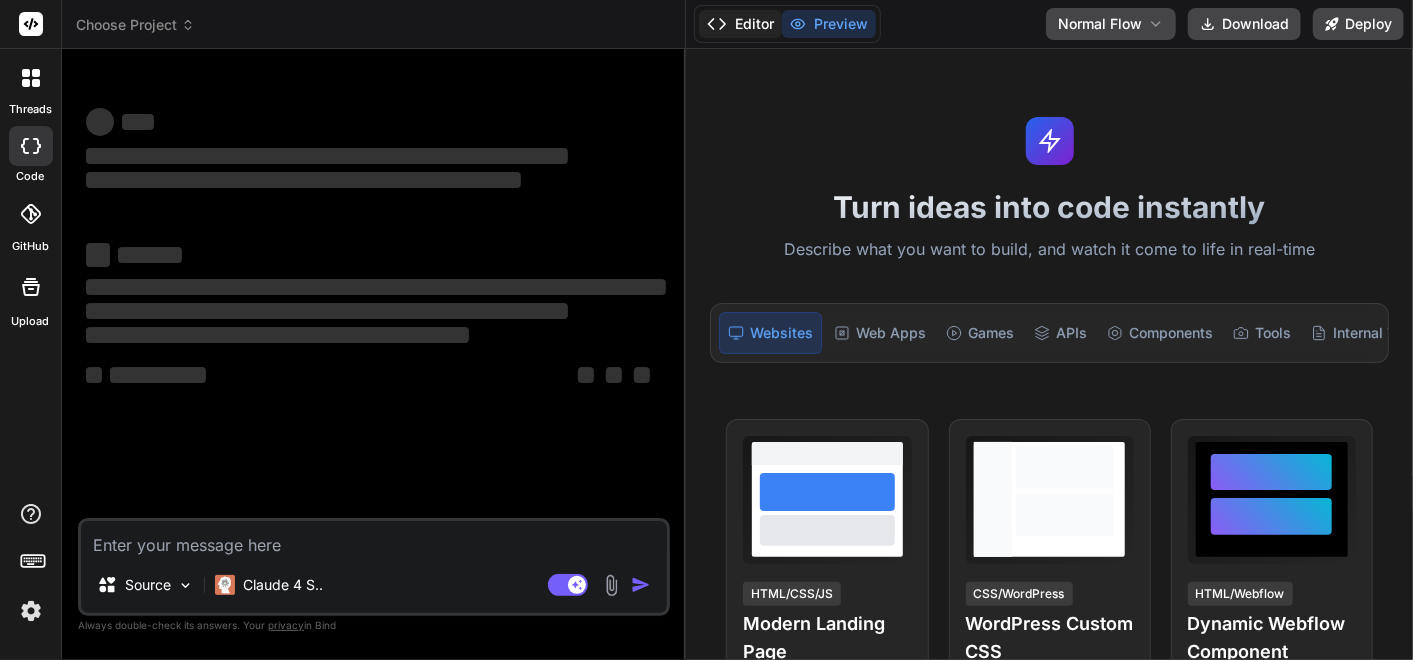 click on "Editor" at bounding box center [740, 24] 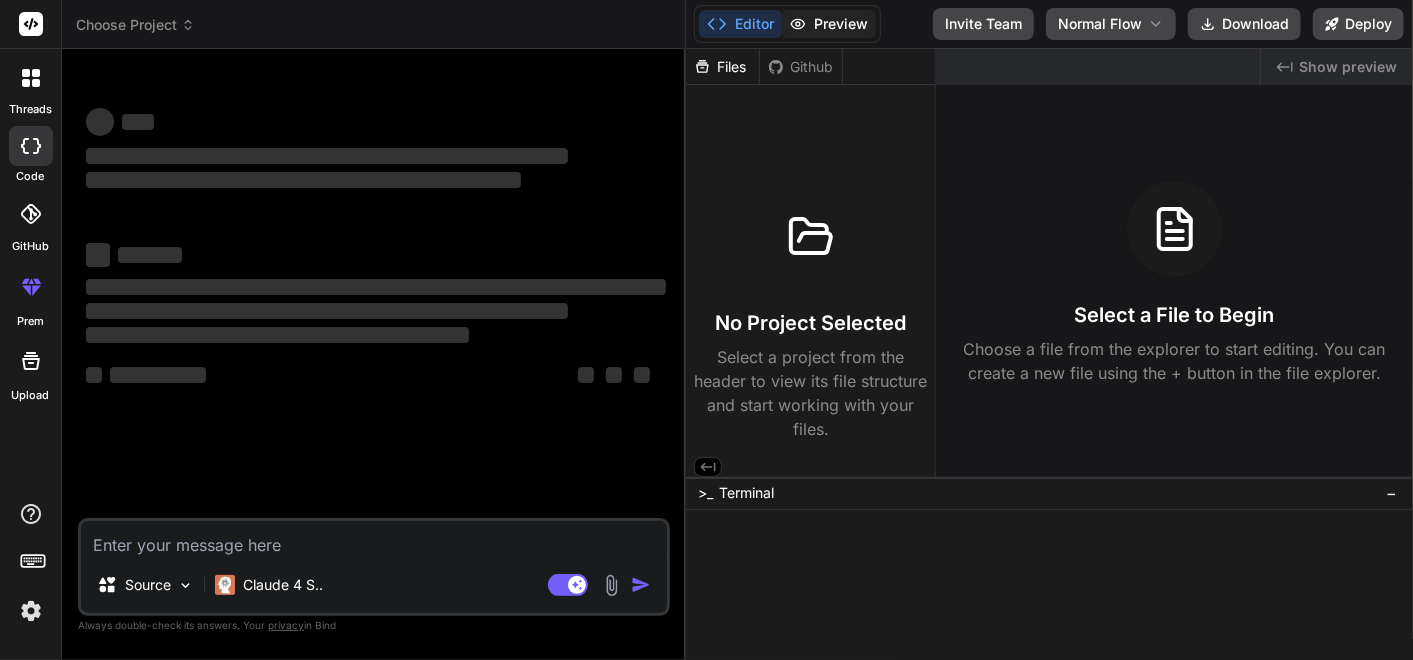 click on "Preview" at bounding box center (829, 24) 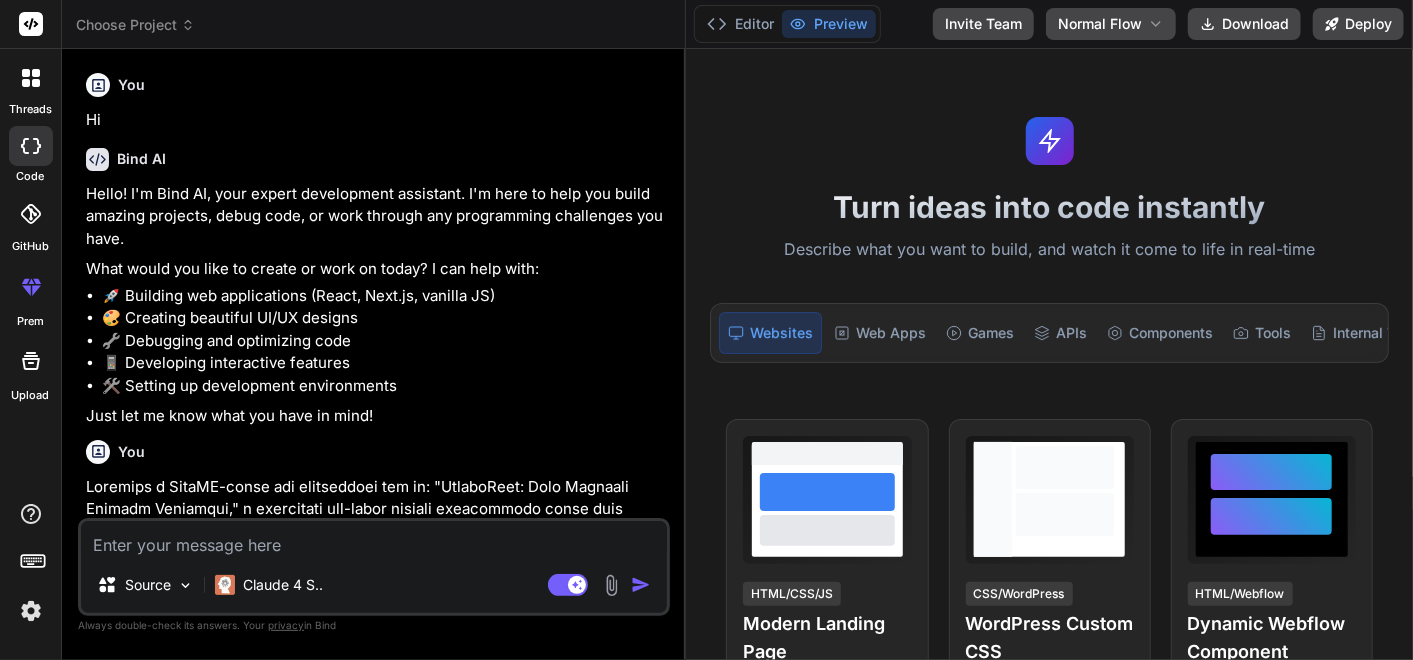 scroll, scrollTop: 1328, scrollLeft: 0, axis: vertical 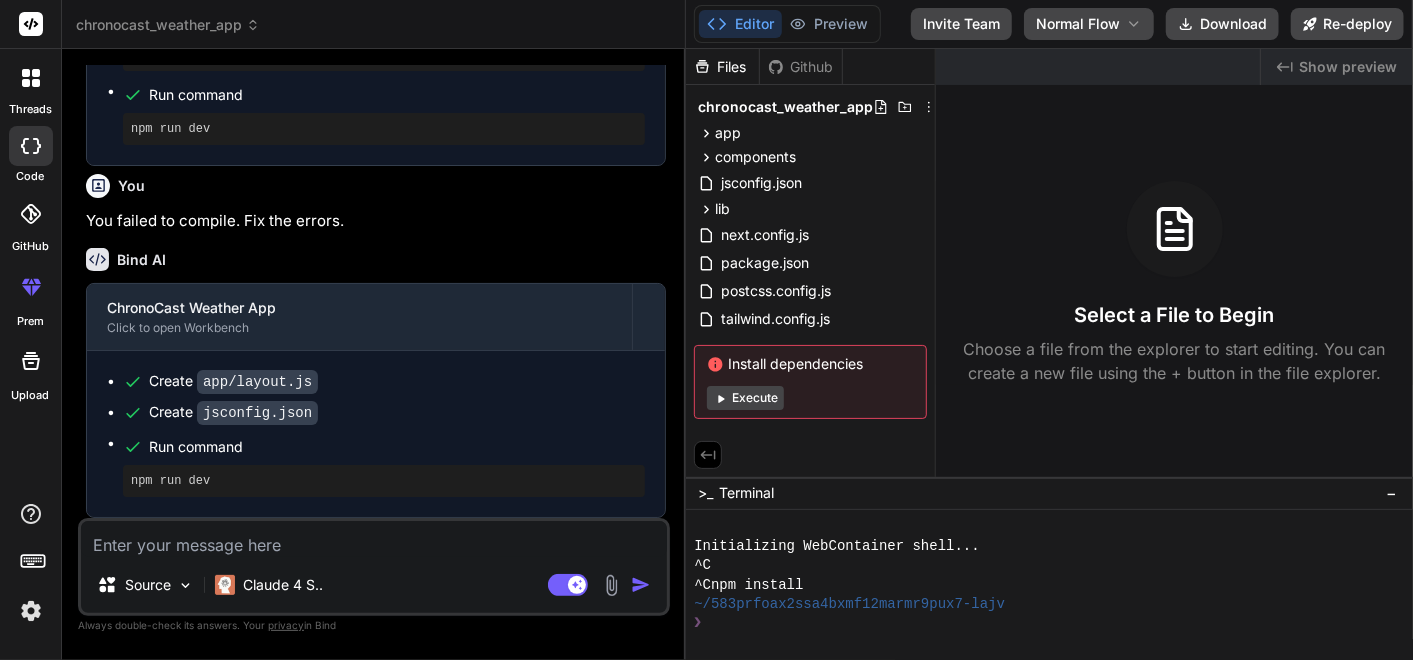 click at bounding box center (374, 539) 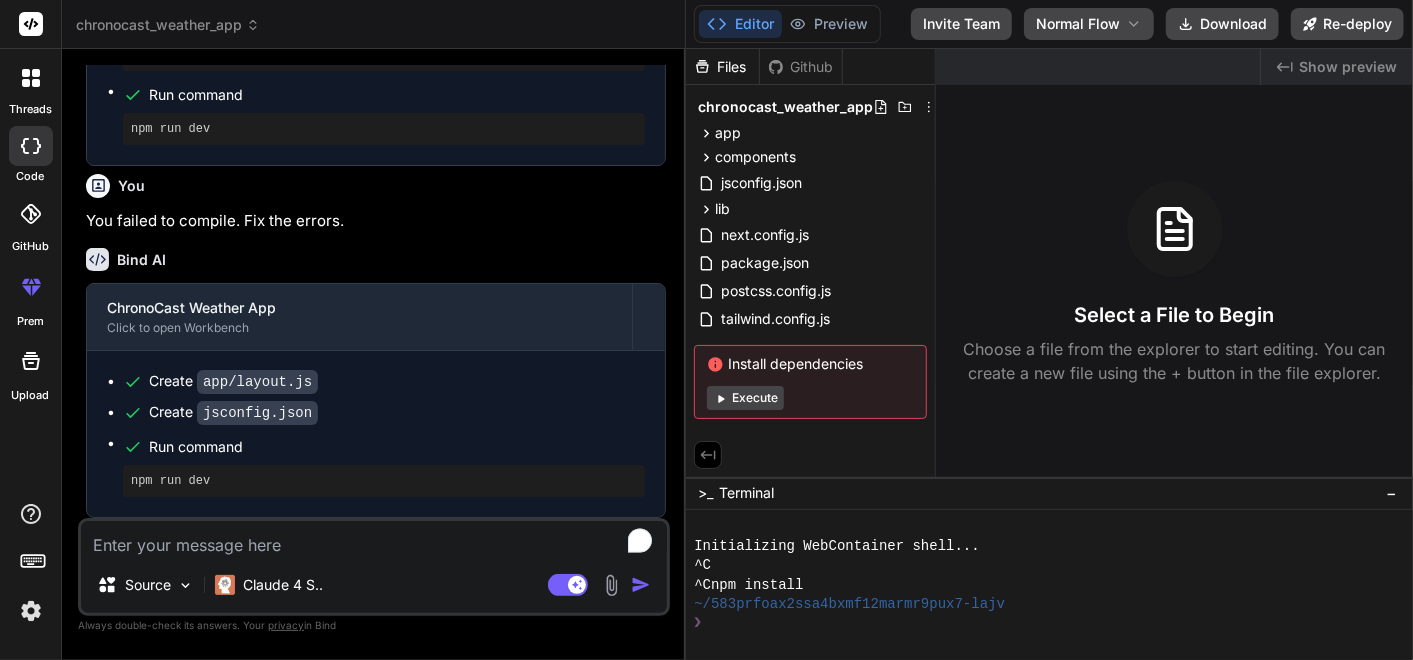 paste on "Create a responsive, single-page React typing test application using functional components and Tailwind CSS. The app should display a random text passage and a 60-second timer. The timer begins on the user's first keystroke. As the user types in the input area, highlight characters in green for correct matches and red for errors. After the timer expires, the app must calculate and display the final Words Per Minute (WPM) and accuracy percentage on a centered, modern-looking UI." 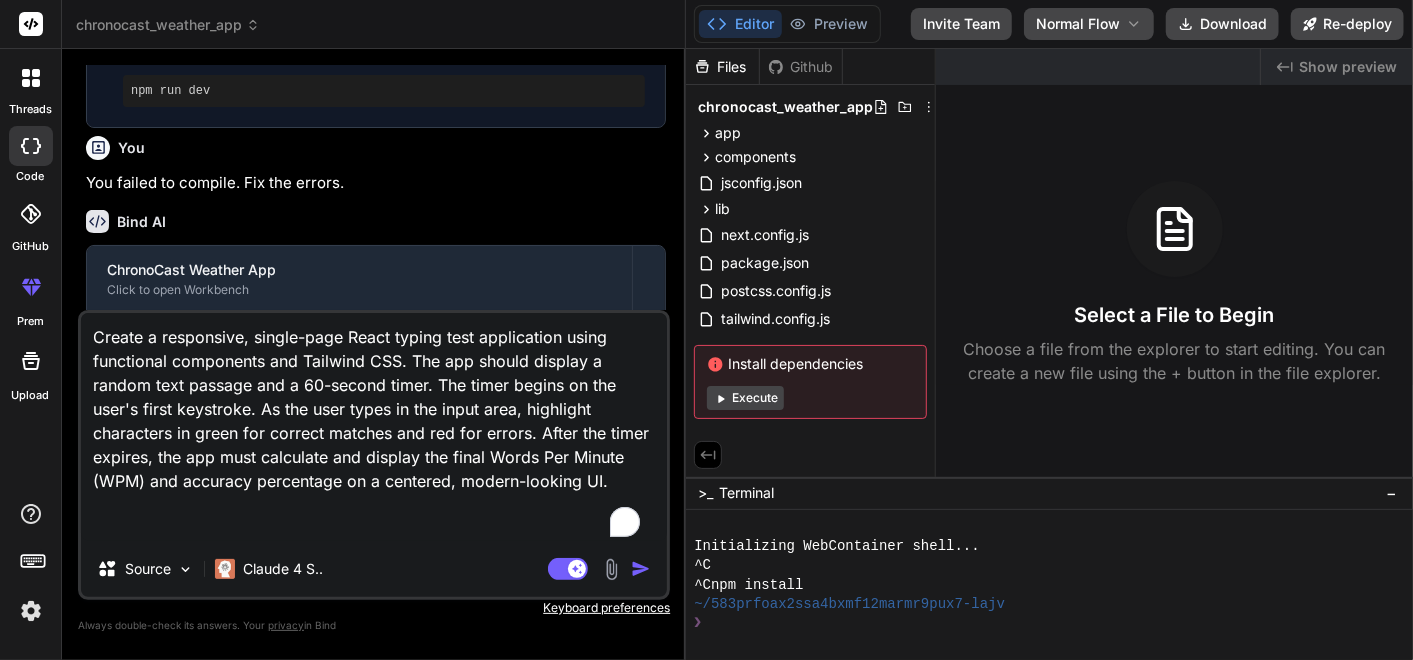 type on "x" 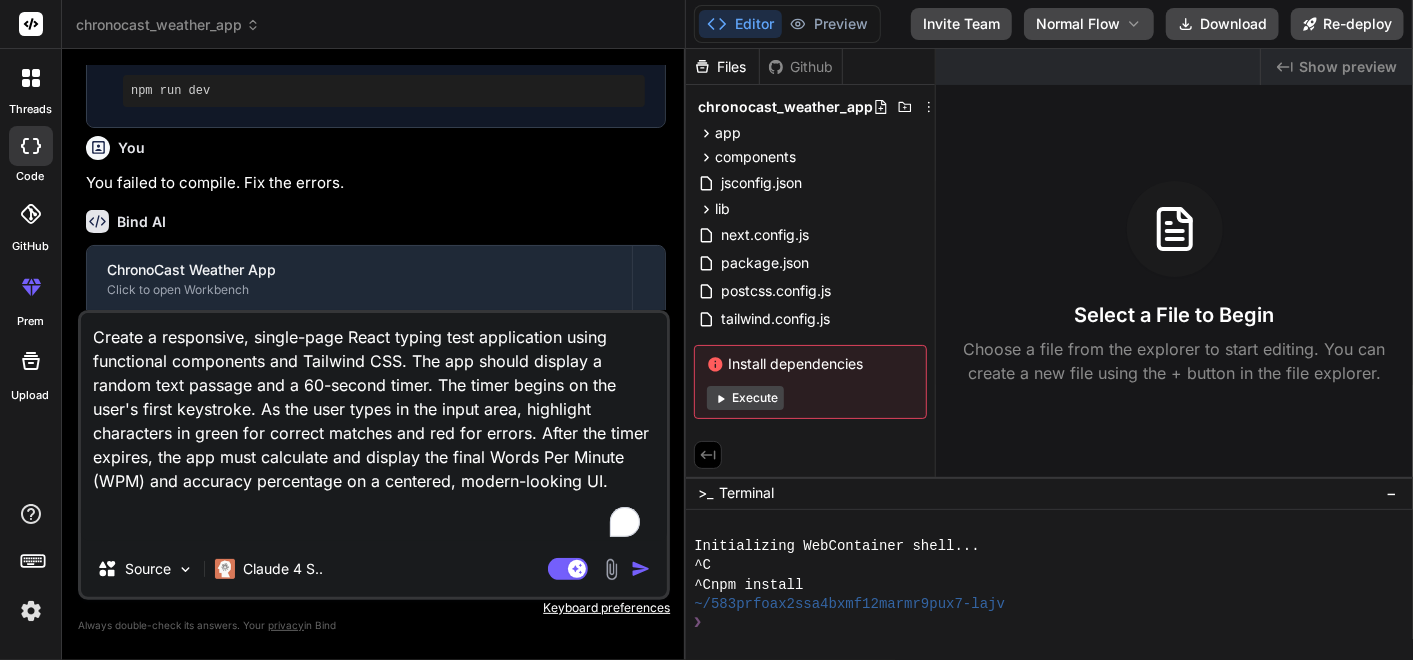 type on "x" 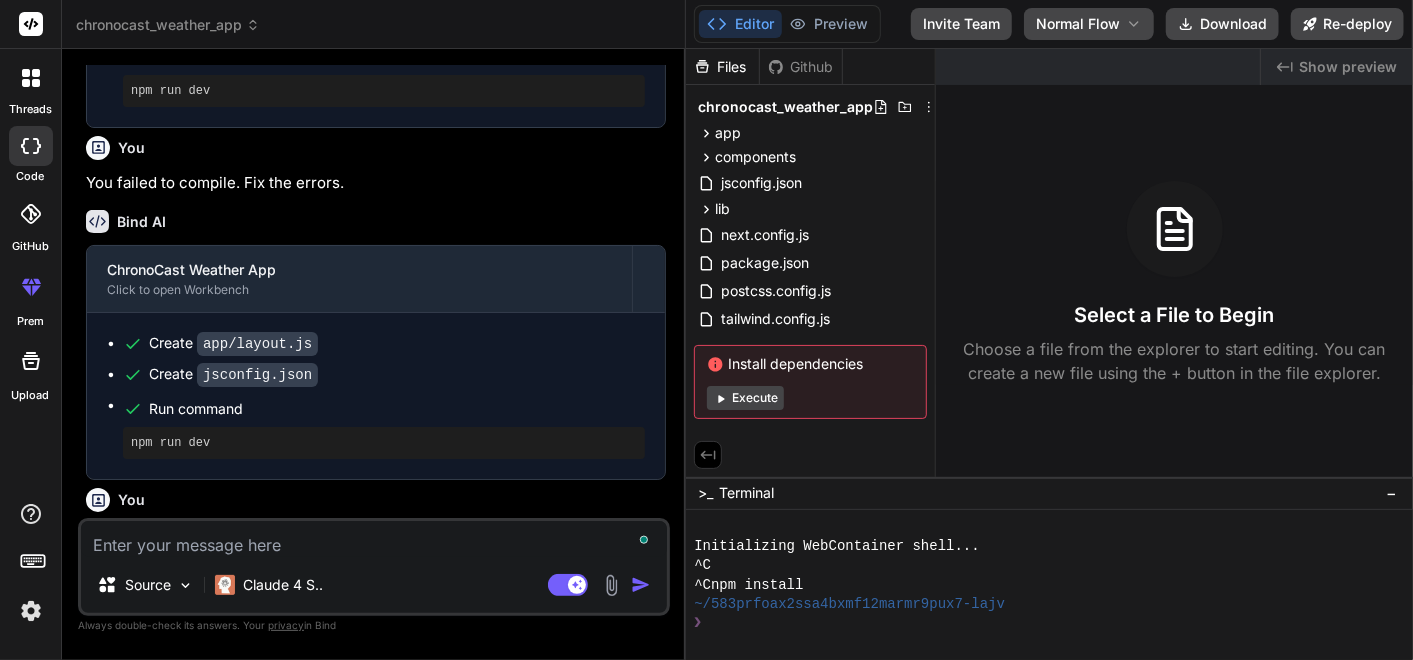 scroll, scrollTop: 0, scrollLeft: 0, axis: both 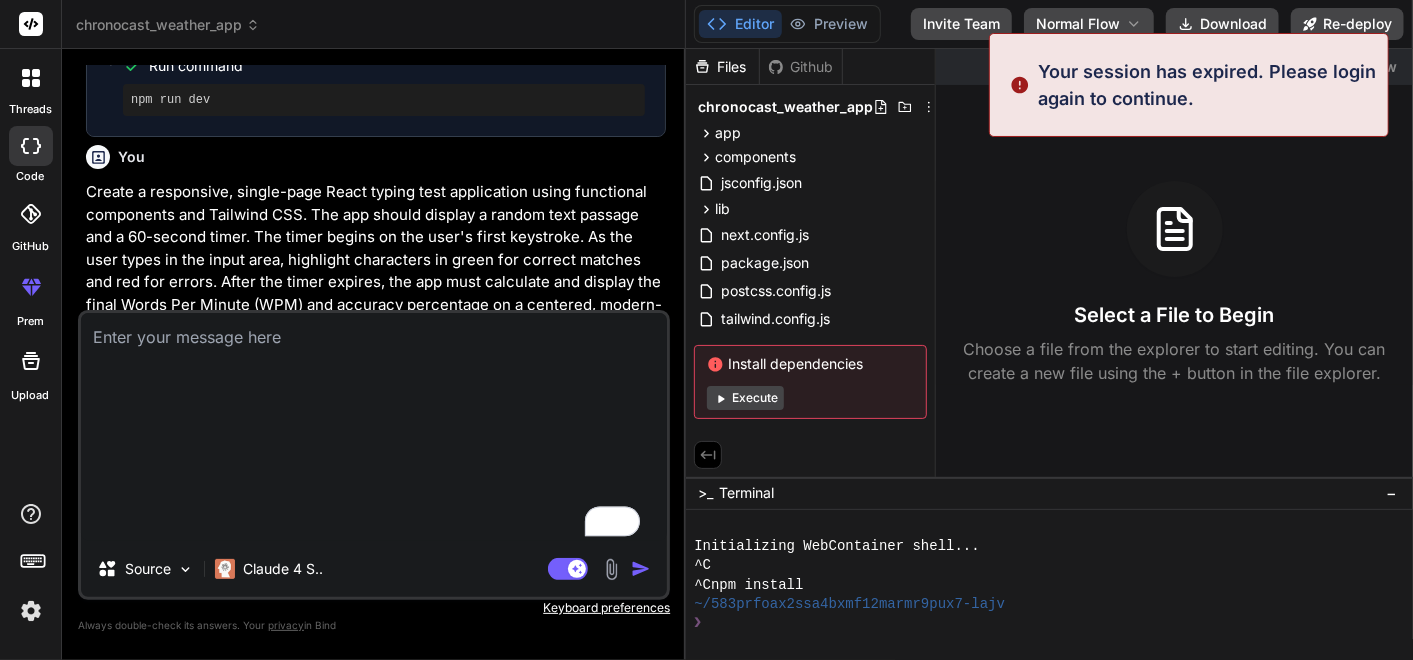 type on "x" 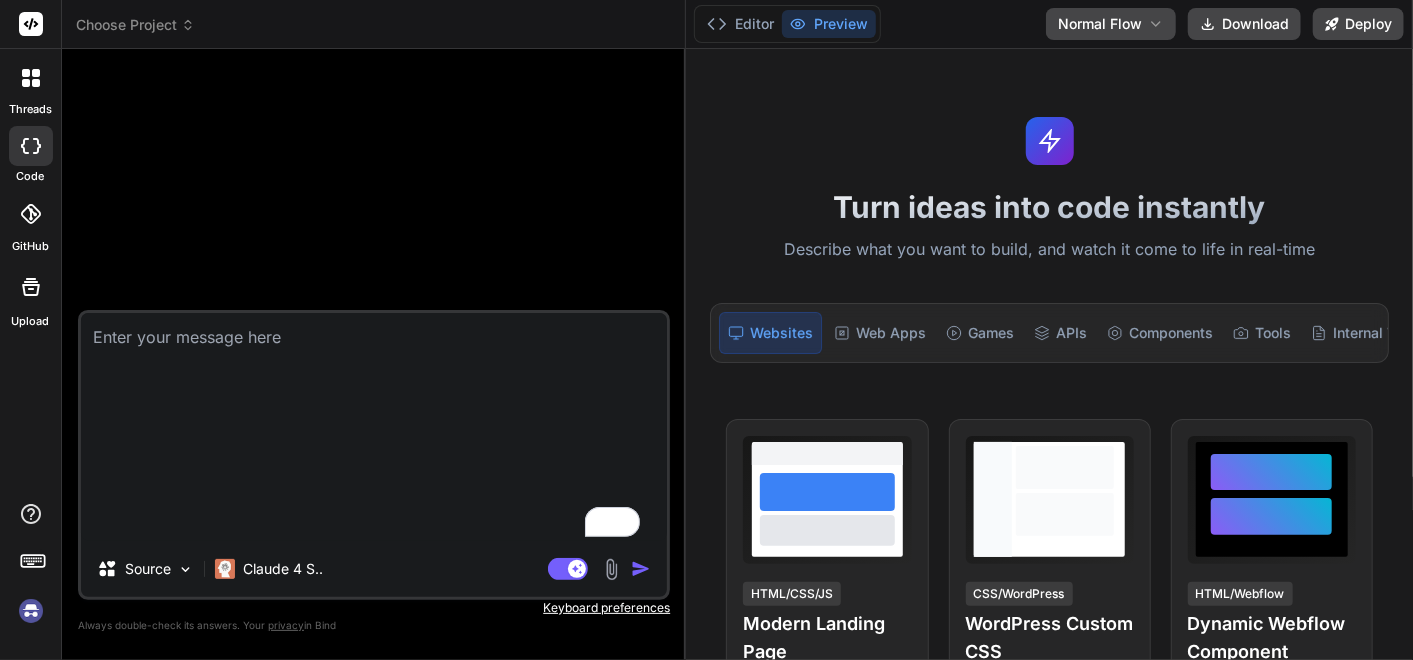 scroll, scrollTop: 18, scrollLeft: 0, axis: vertical 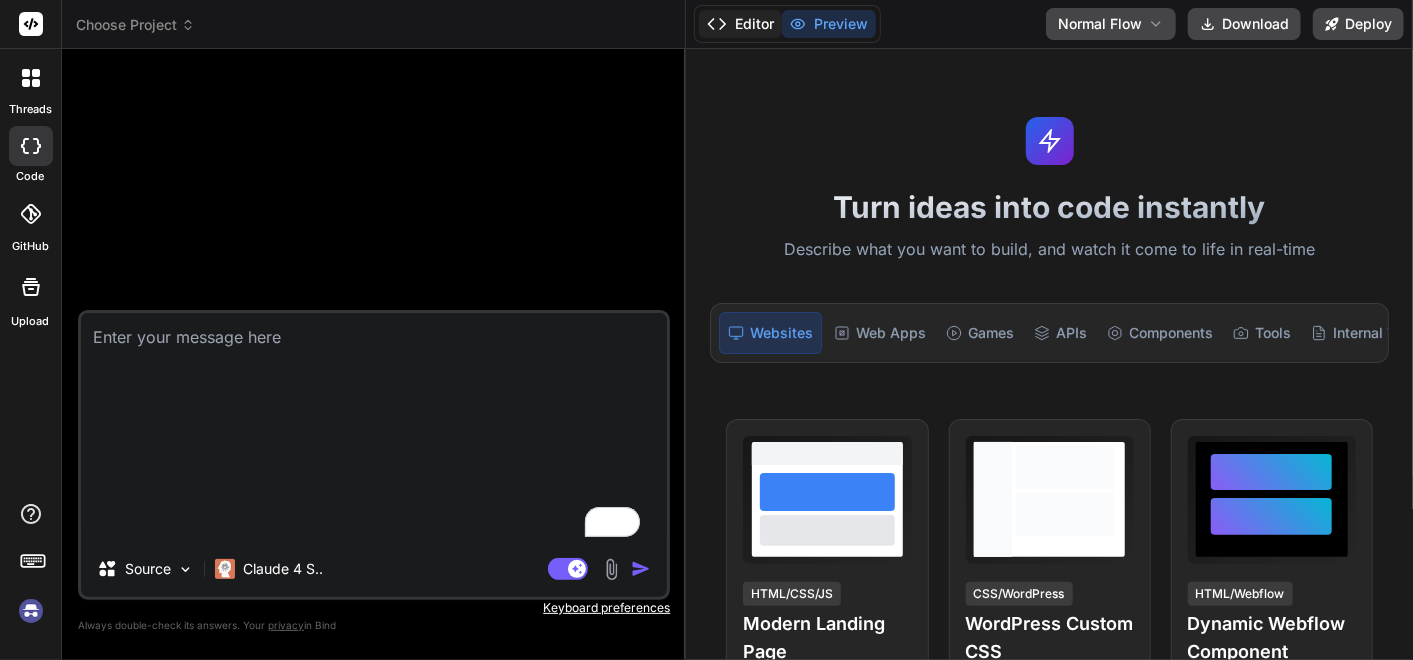 click on "Editor" at bounding box center (740, 24) 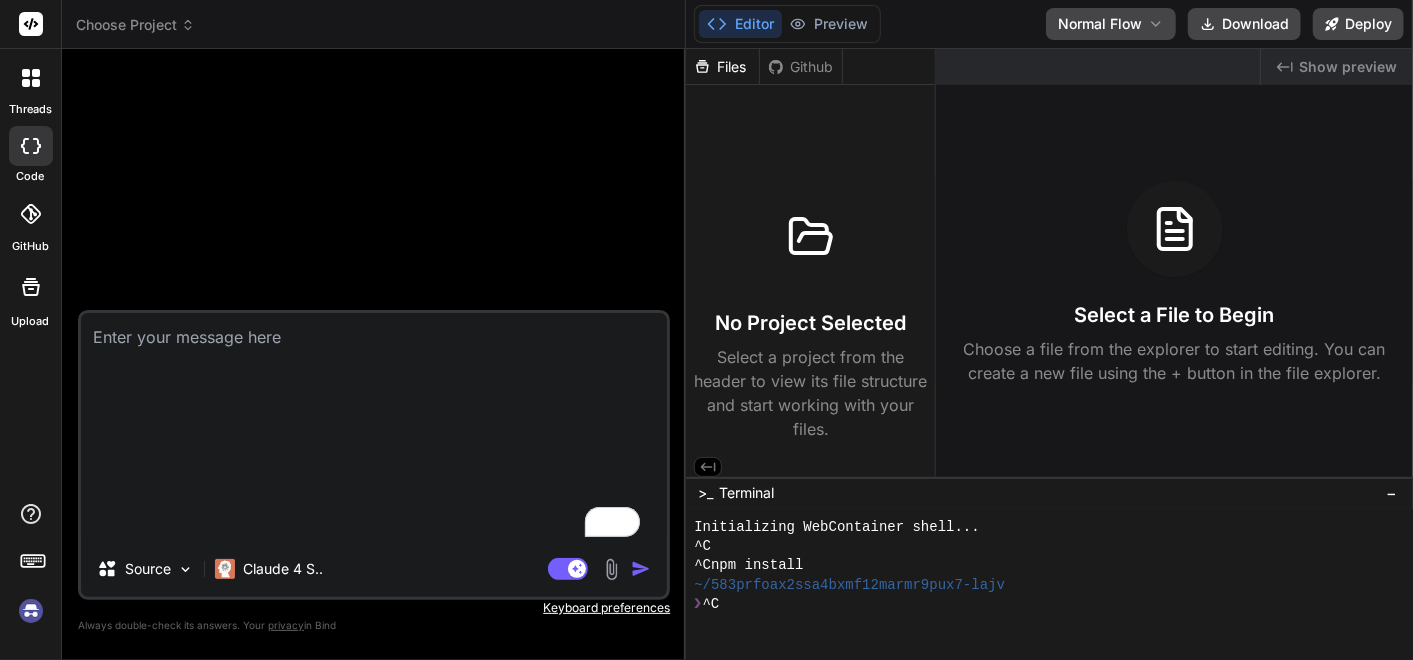 click on "Create a responsive, single-page React typing test application using functional components and Tailwind CSS. The app should display a random text passage and a 60-second timer. The timer begins on the user's first keystroke. As the user types in the input area, highlight characters in green for correct matches and red for errors. After the timer expires, the app must calculate and display the final Words Per Minute (WPM) and accuracy percentage on a centered, modern-looking UI." at bounding box center [374, 427] 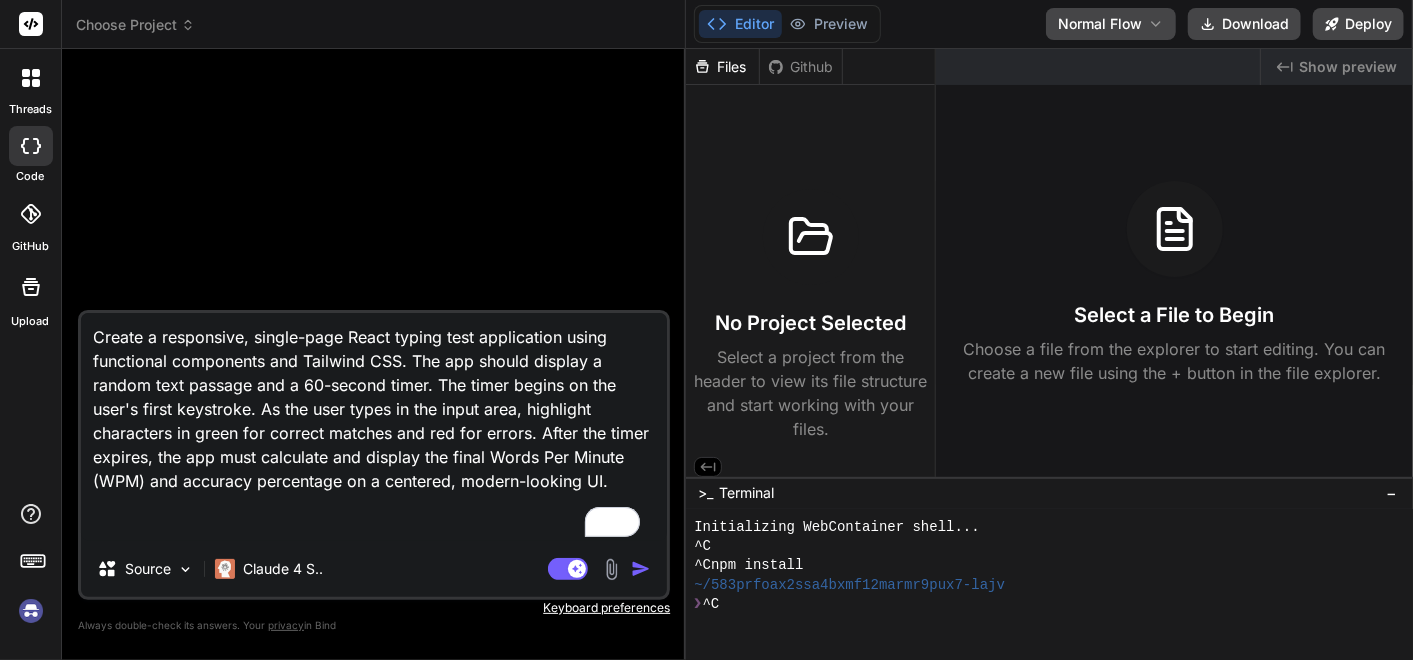 type on "x" 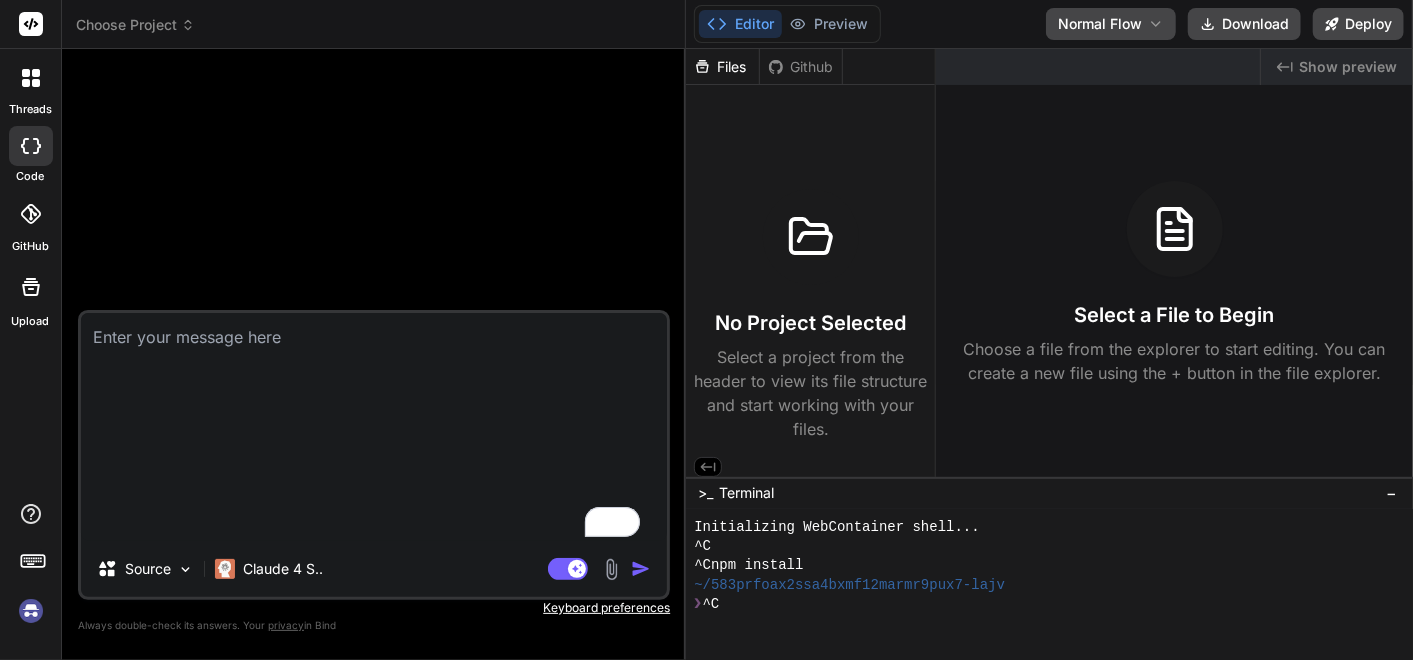 scroll, scrollTop: 6, scrollLeft: 0, axis: vertical 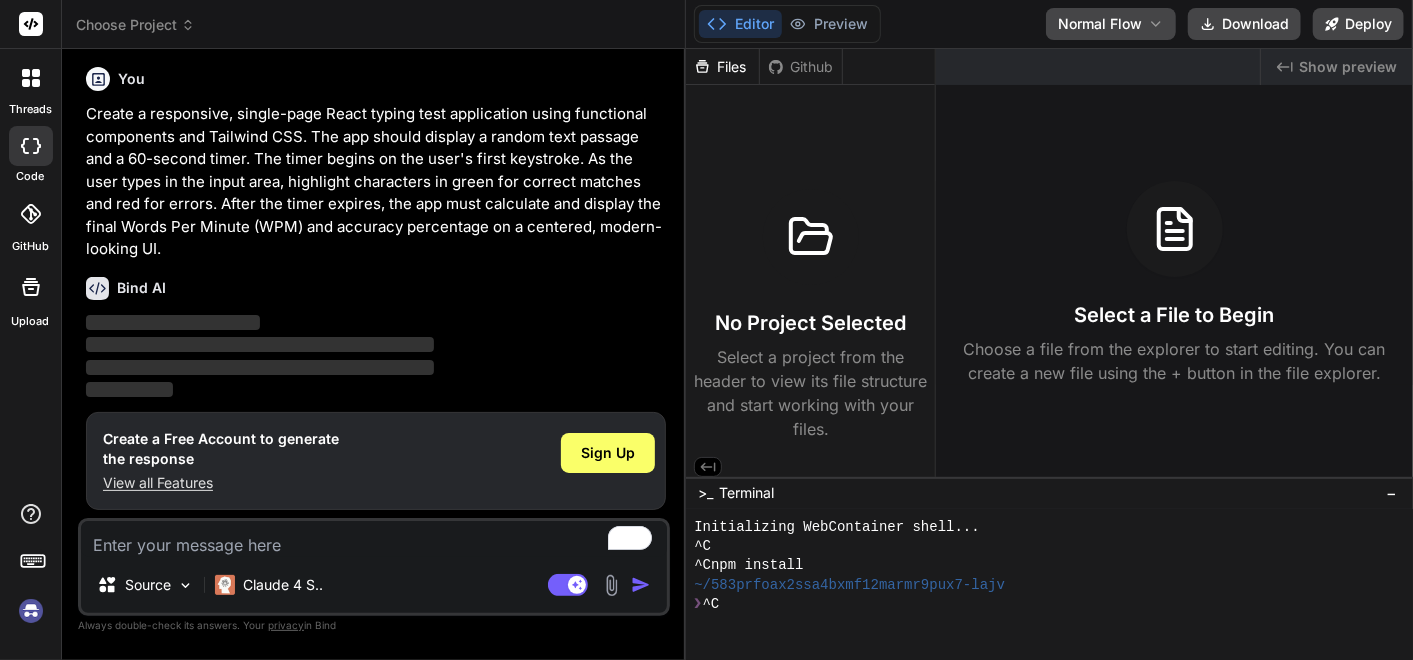 click at bounding box center [31, 611] 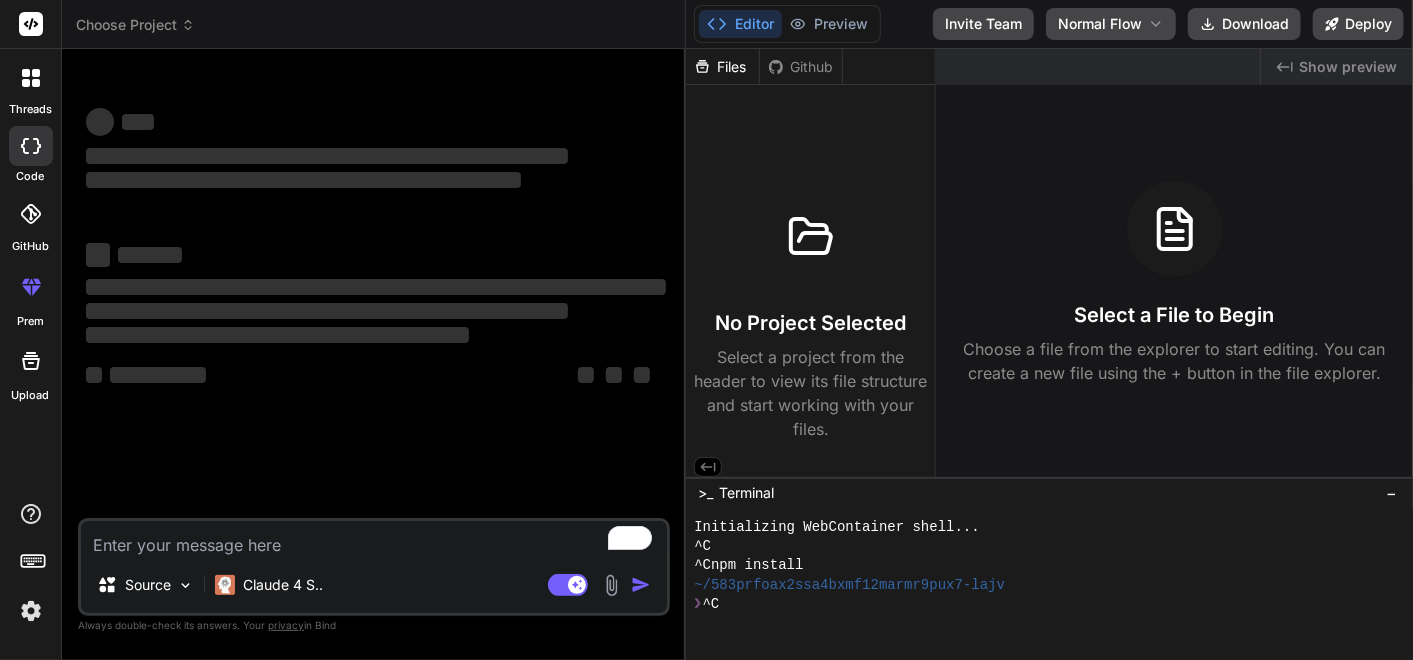scroll, scrollTop: 0, scrollLeft: 0, axis: both 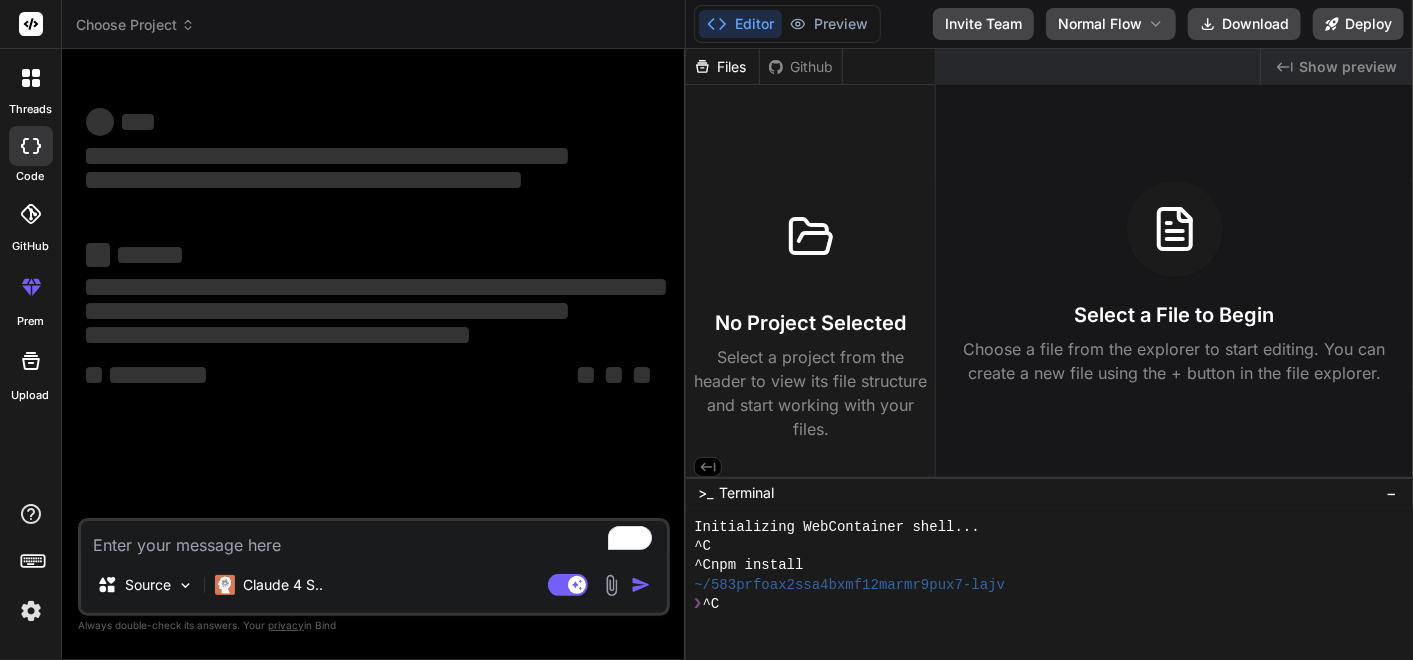 click at bounding box center (374, 539) 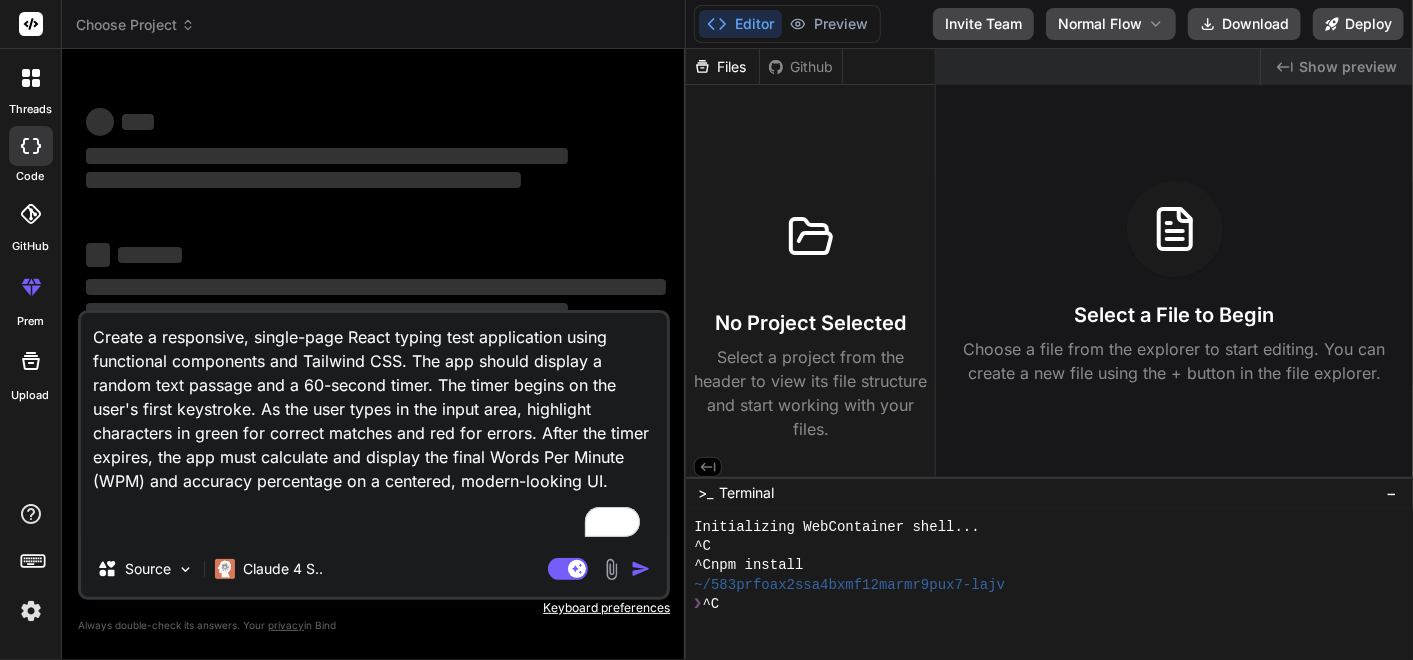 scroll, scrollTop: 22, scrollLeft: 0, axis: vertical 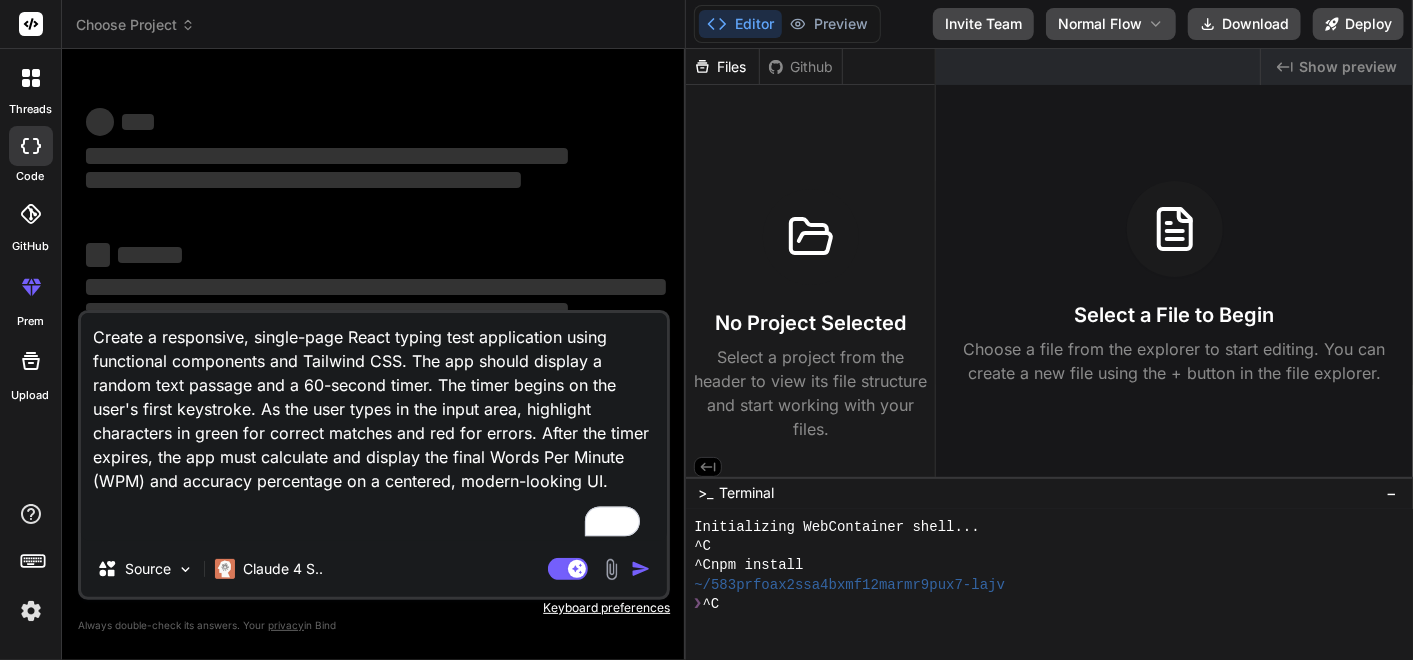 type on "x" 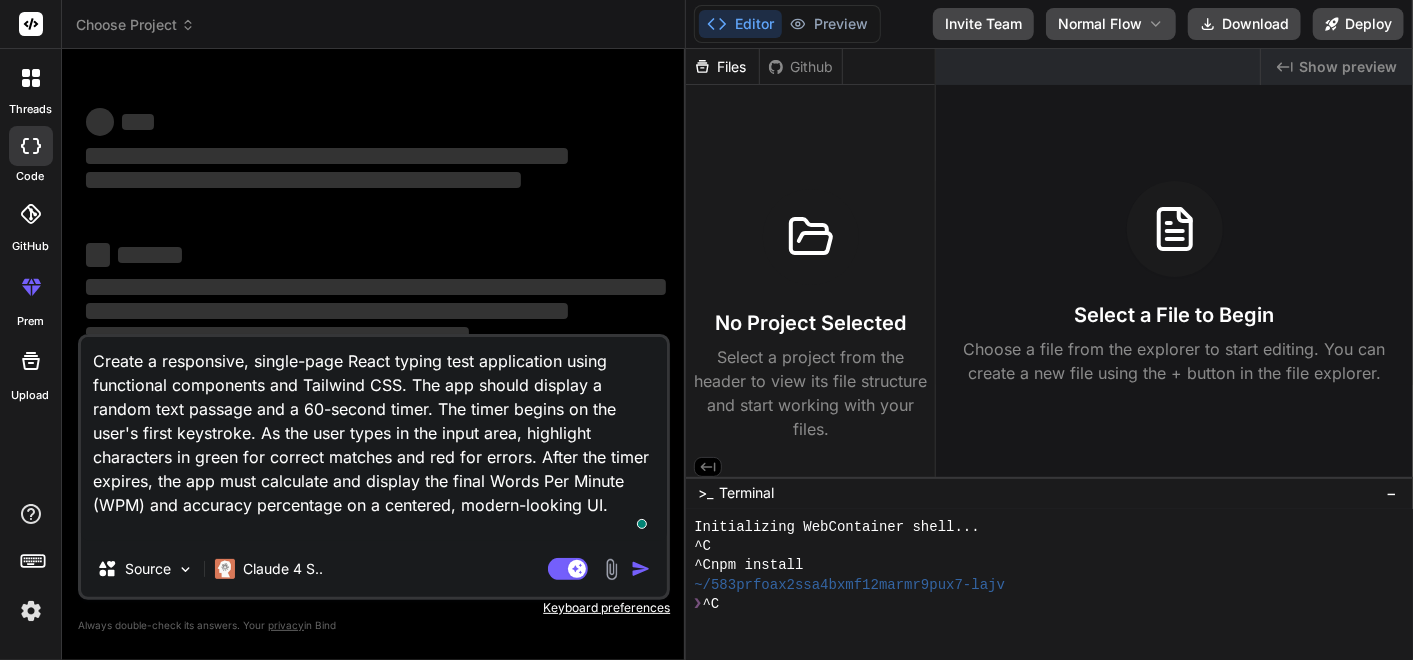 type on "x" 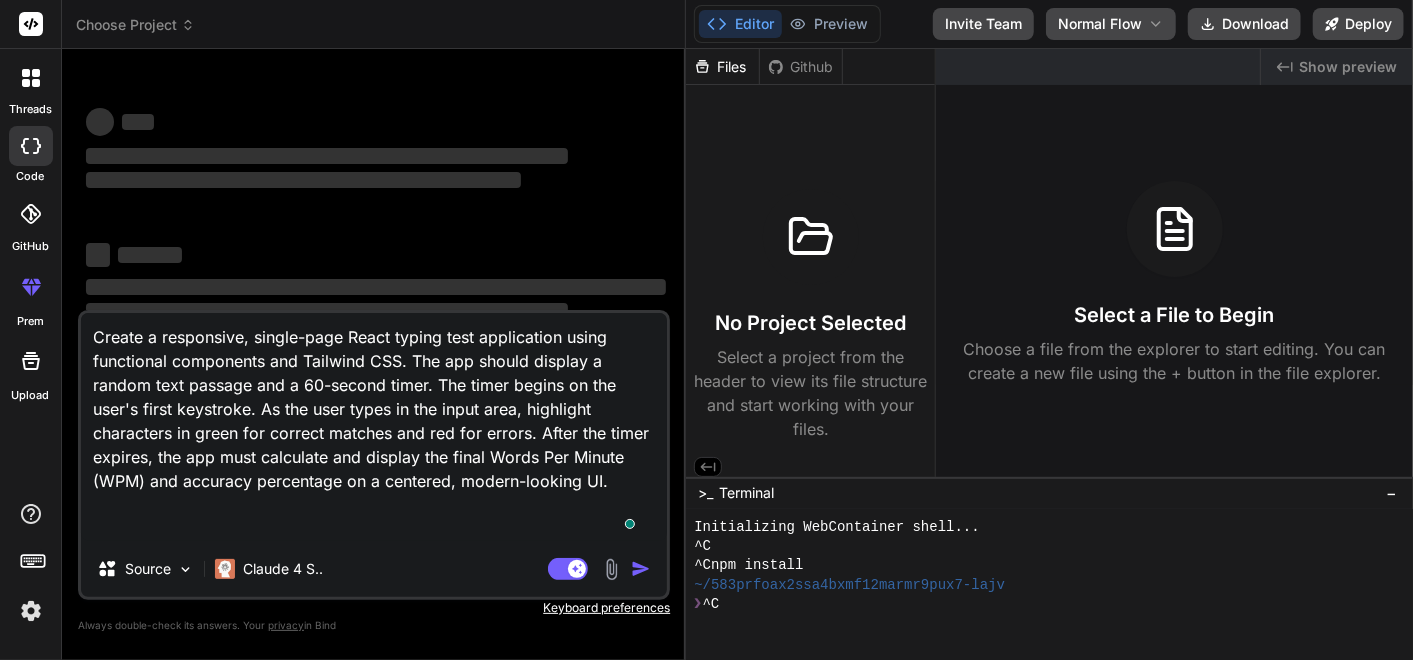 type on "Create a responsive, single-page React typing test application using functional components and Tailwind CSS. The app should display a random text passage and a 60-second timer. The timer begins on the user's first keystroke. As the user types in the input area, highlight characters in green for correct matches and red for errors. After the timer expires, the app must calculate and display the final Words Per Minute (WPM) and accuracy percentage on a centered, modern-looking UI." 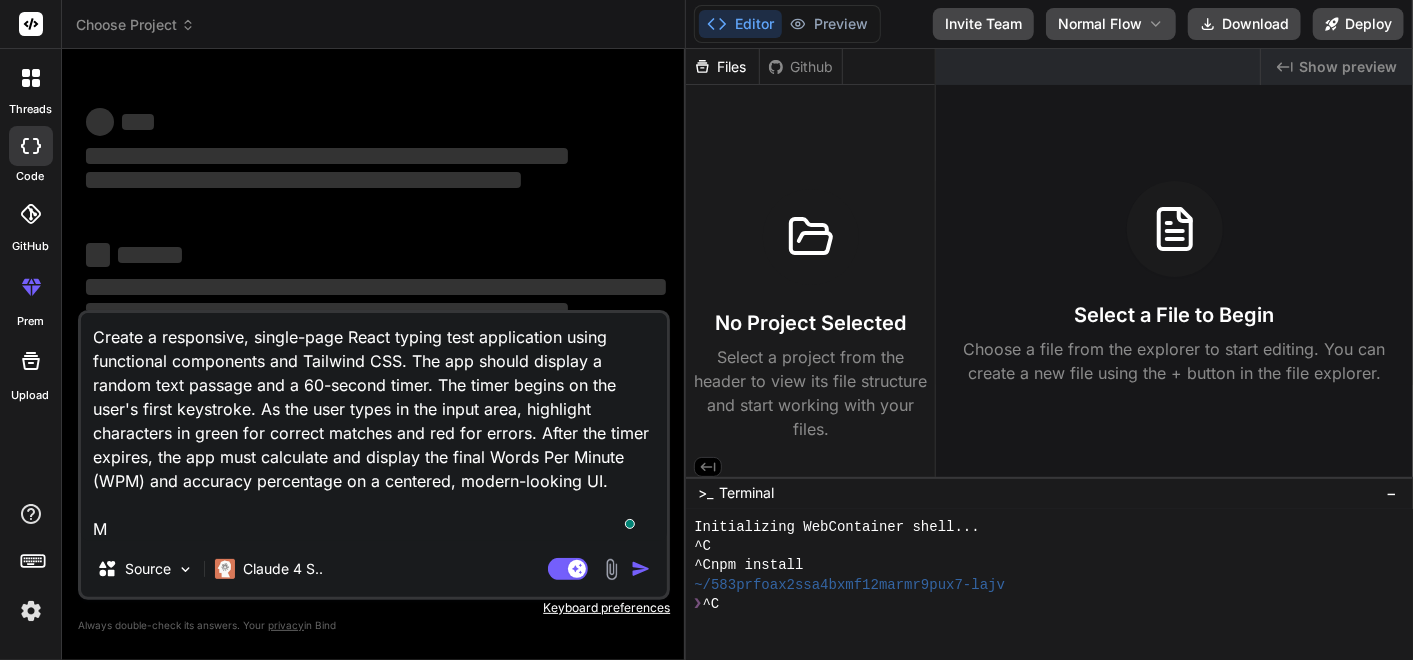 scroll, scrollTop: 22, scrollLeft: 0, axis: vertical 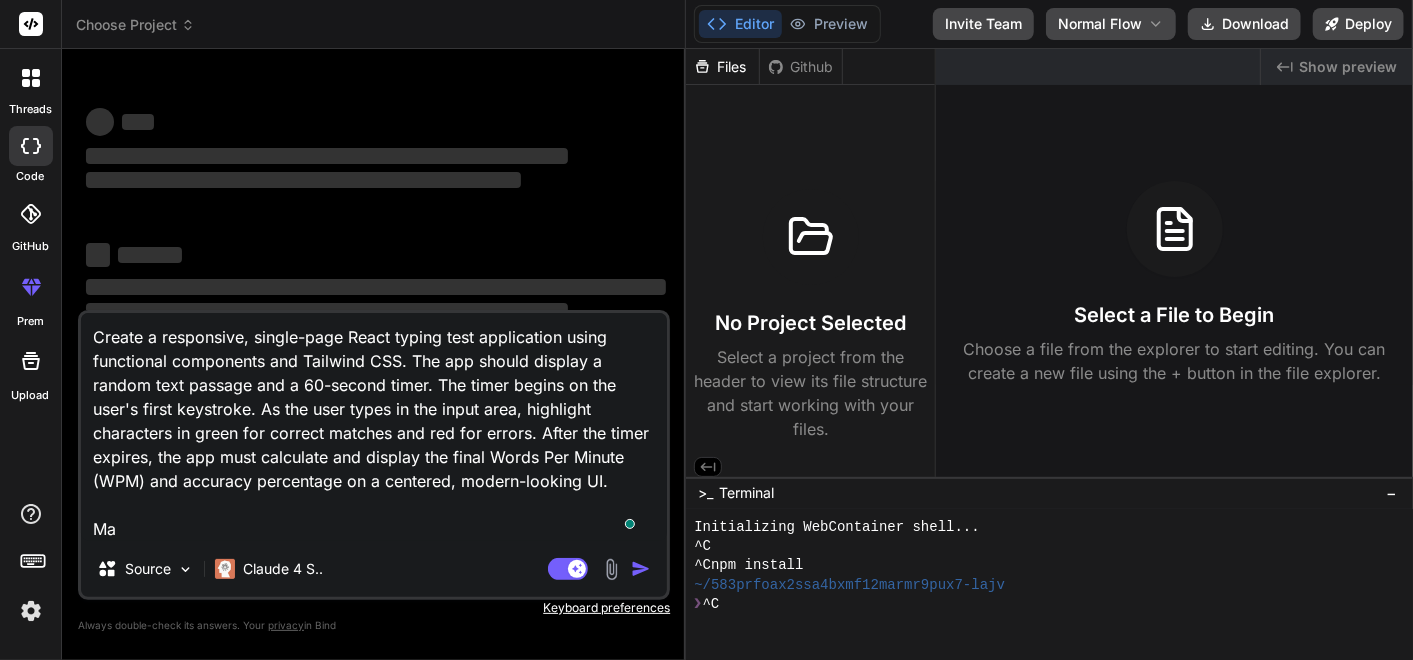 type on "x" 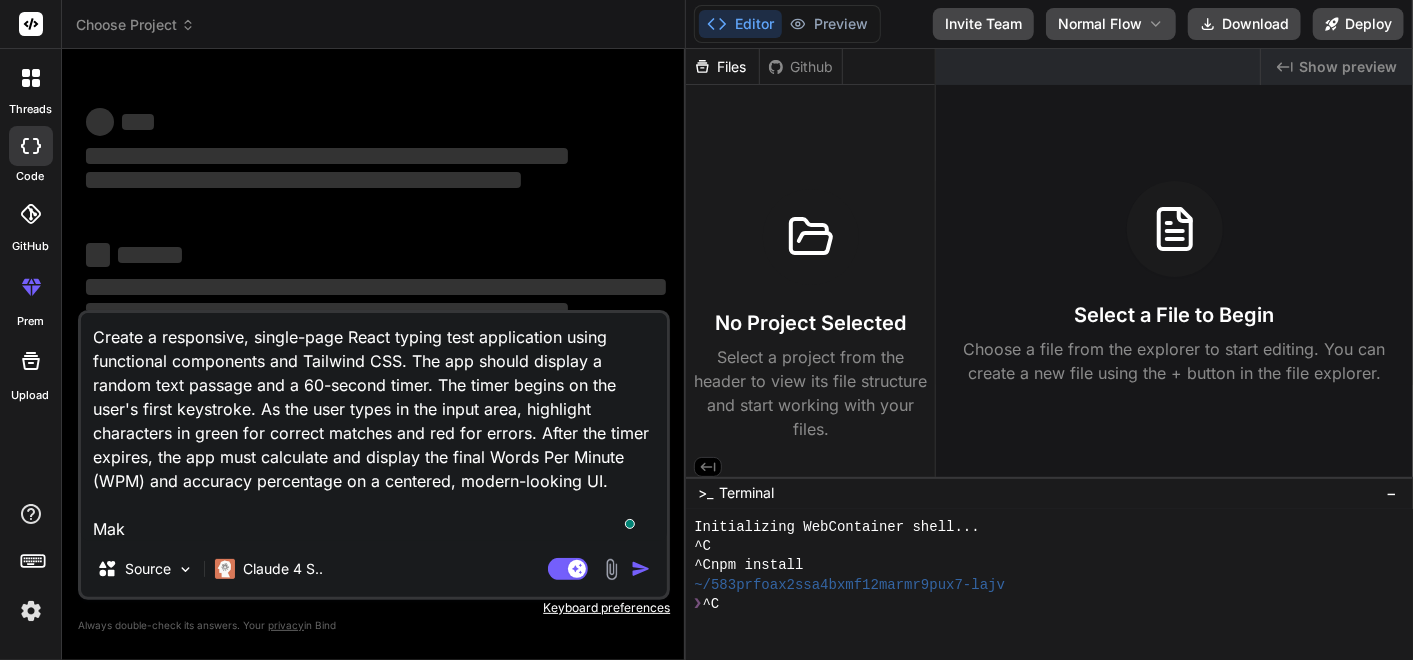 type on "x" 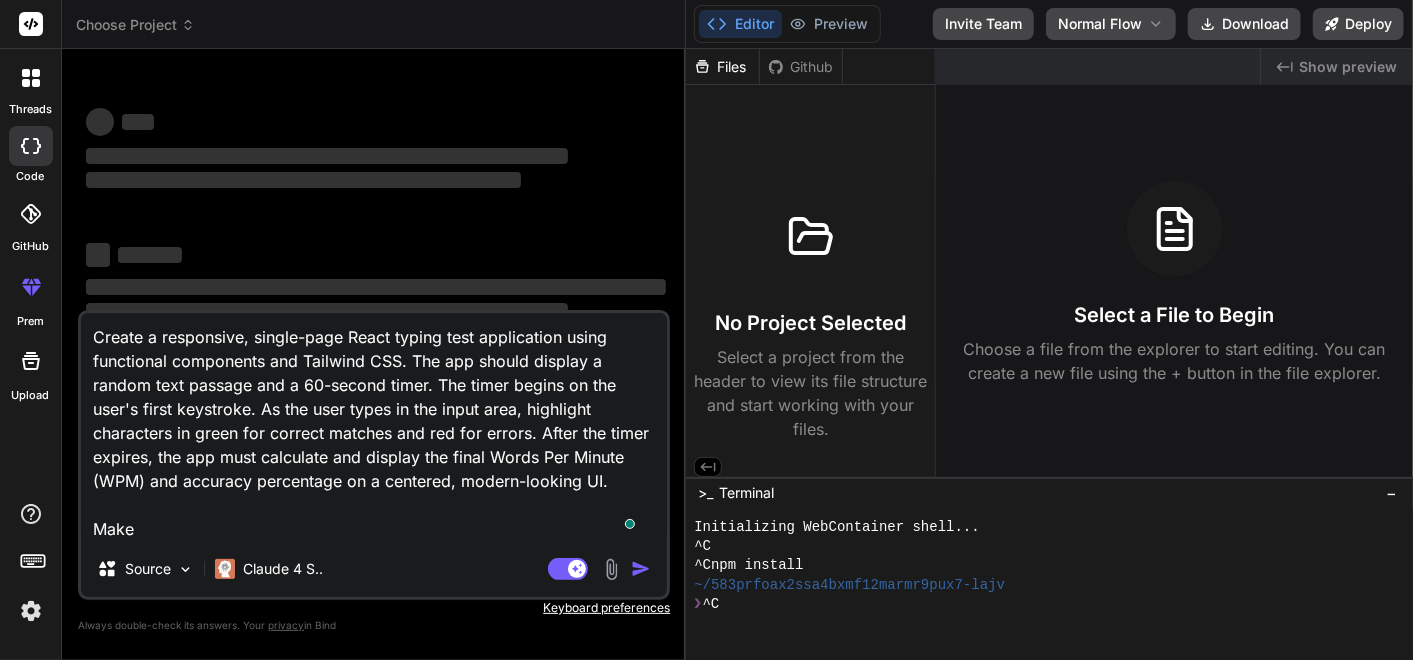 type on "x" 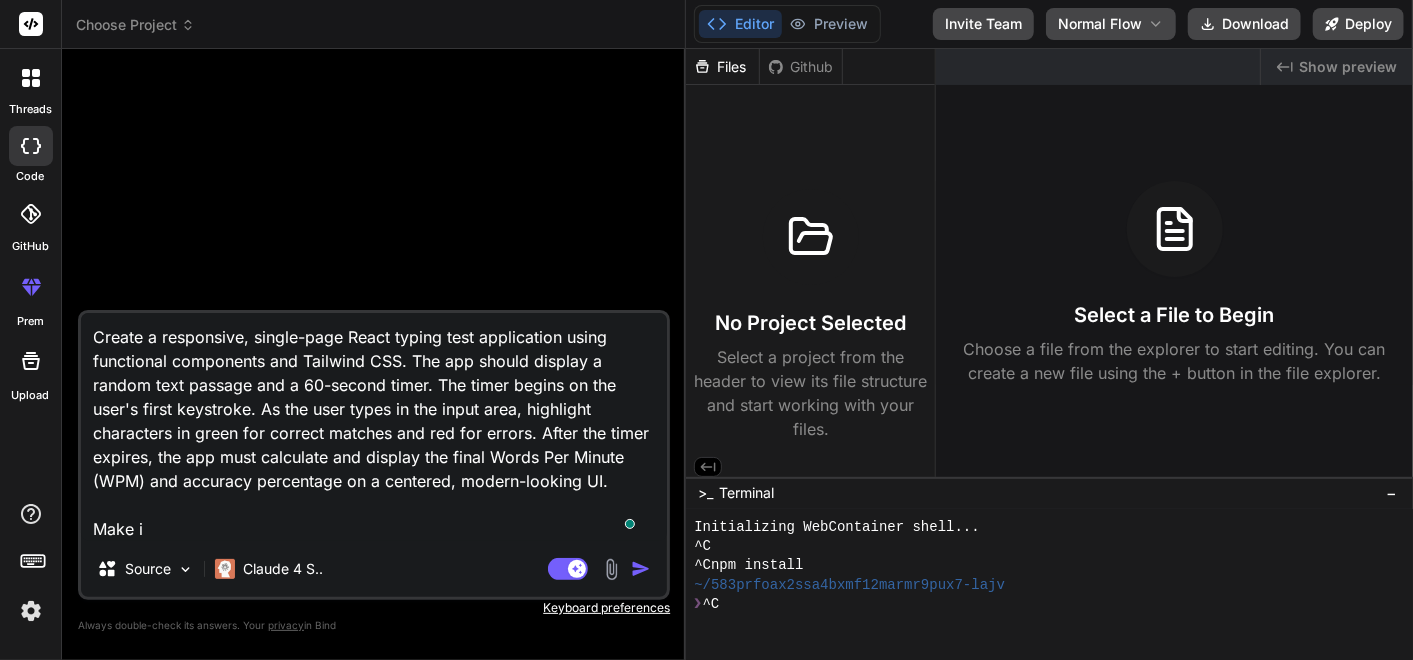 type on "x" 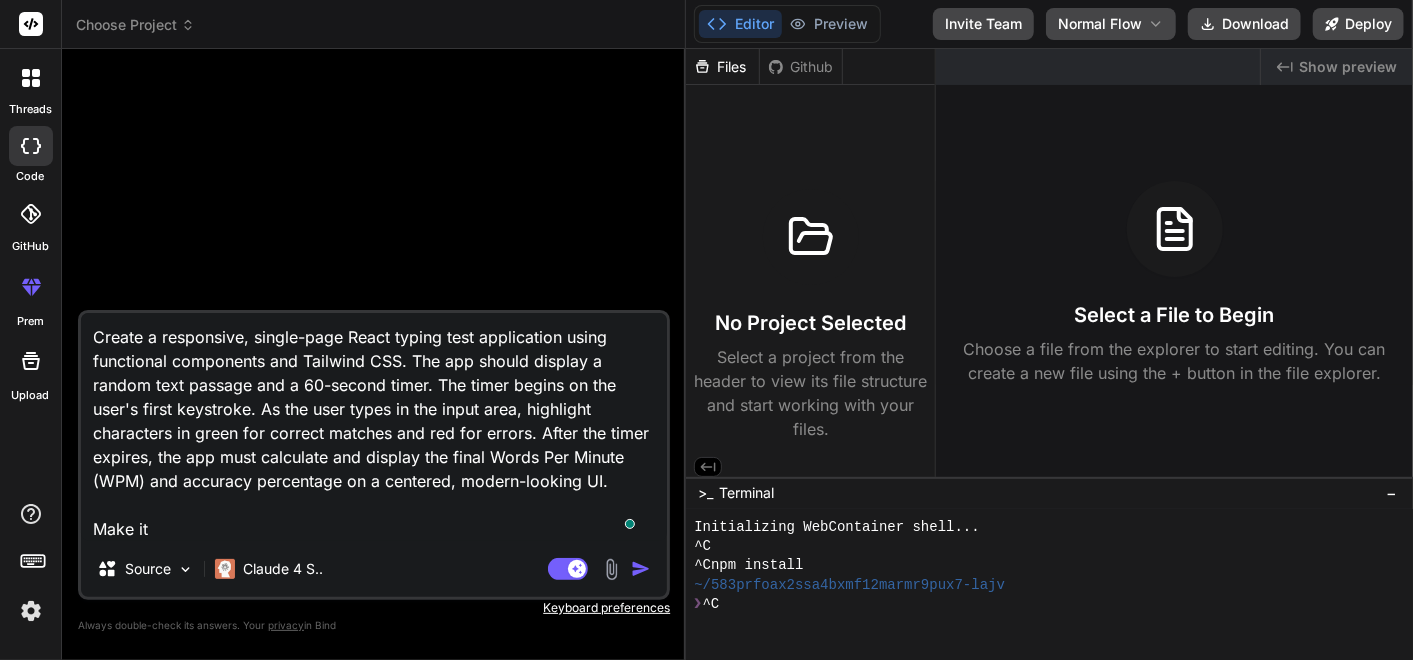 type on "x" 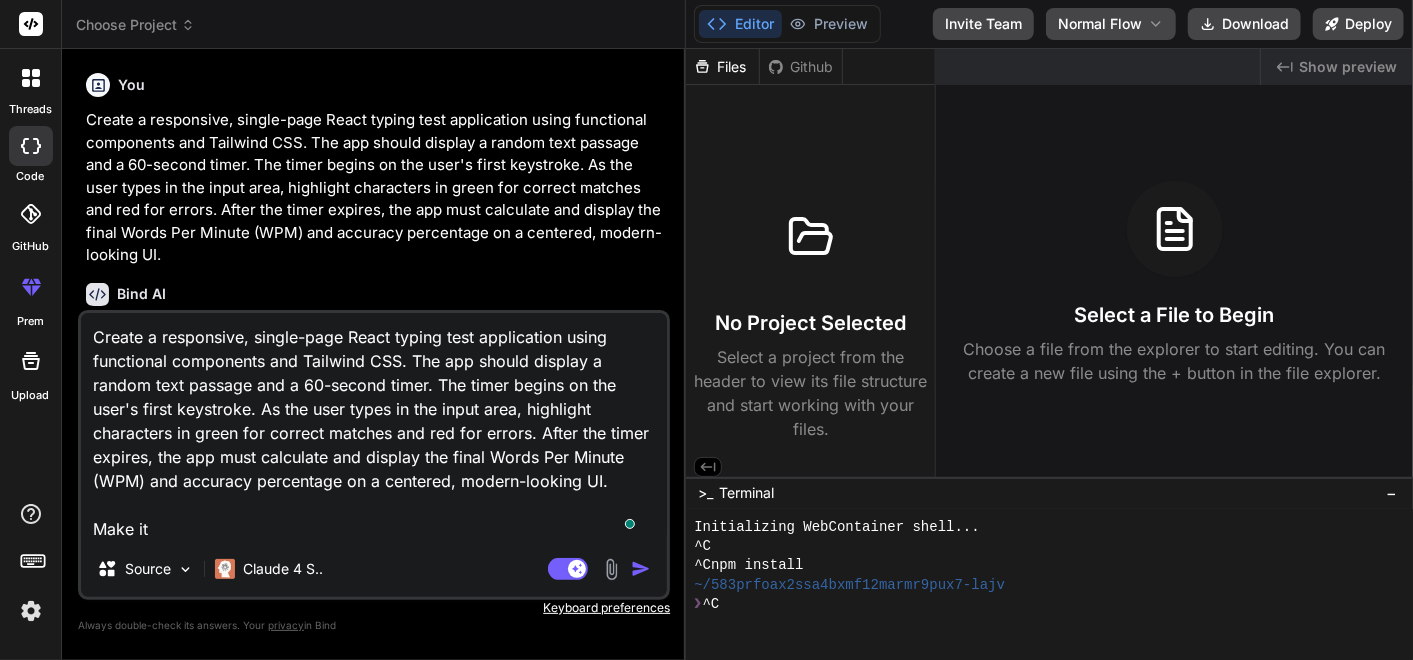 type on "x" 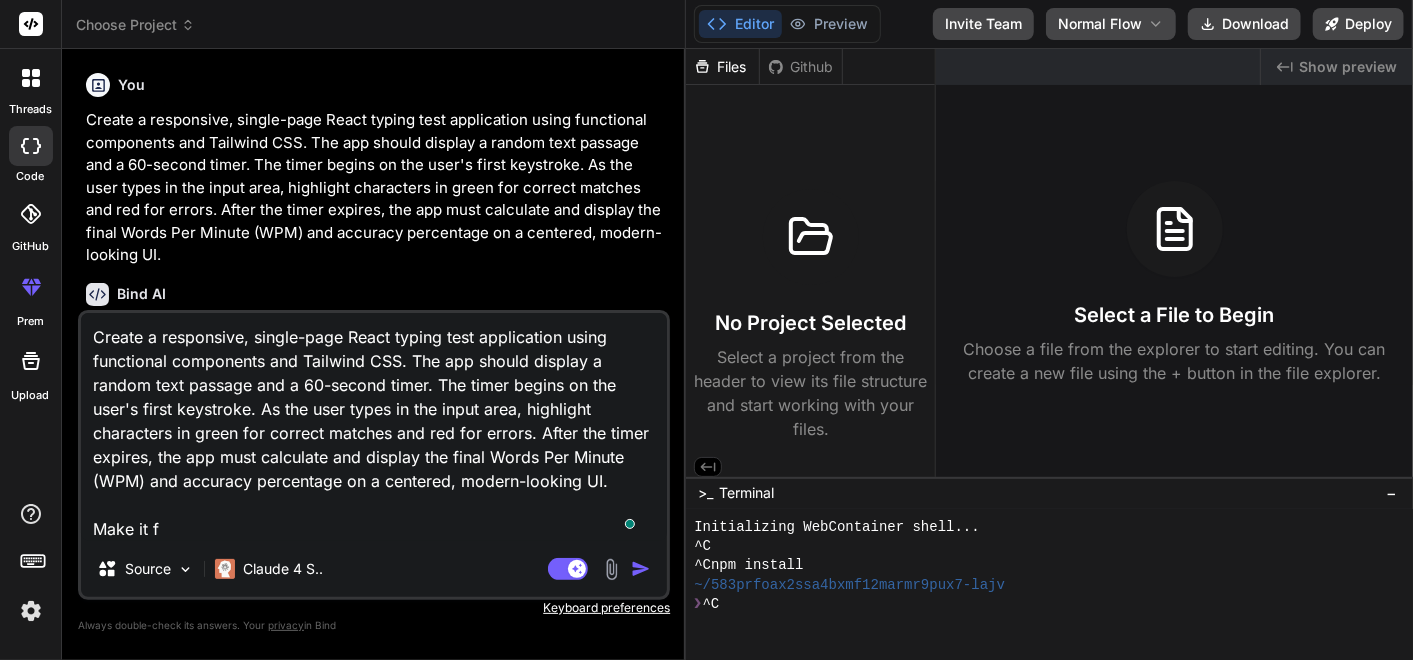 type 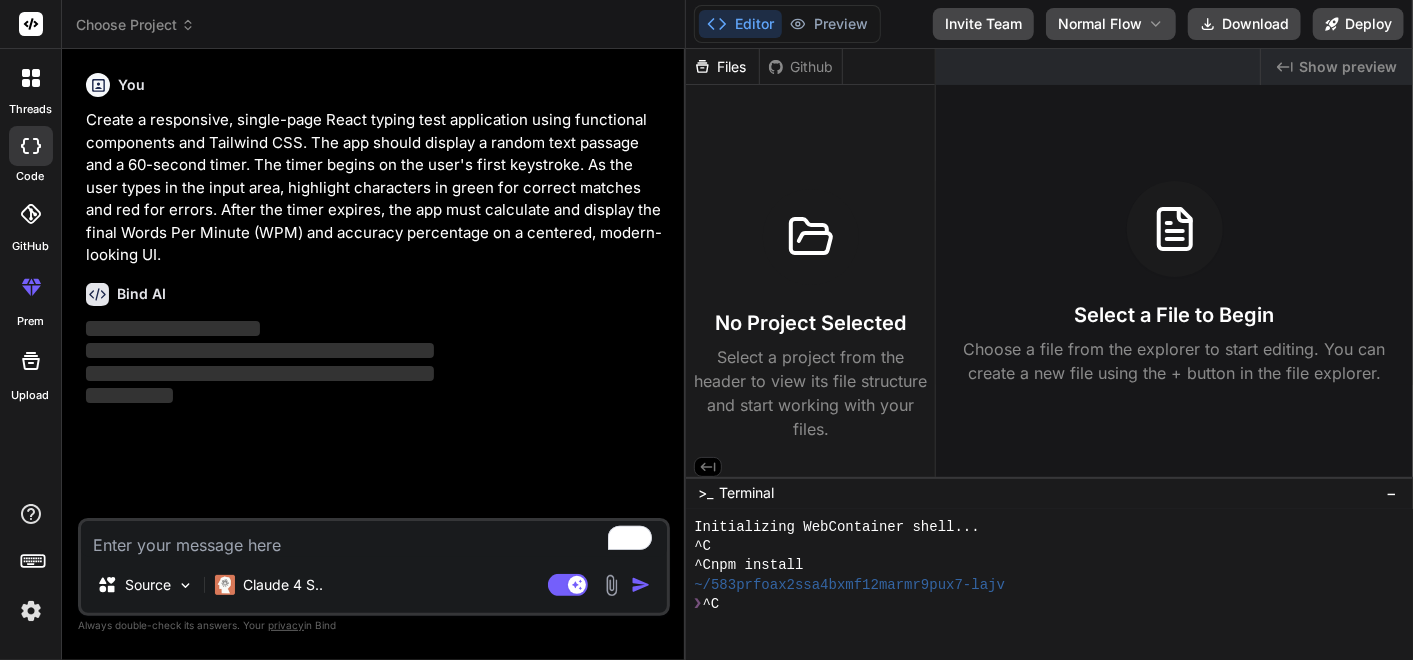 scroll, scrollTop: 0, scrollLeft: 0, axis: both 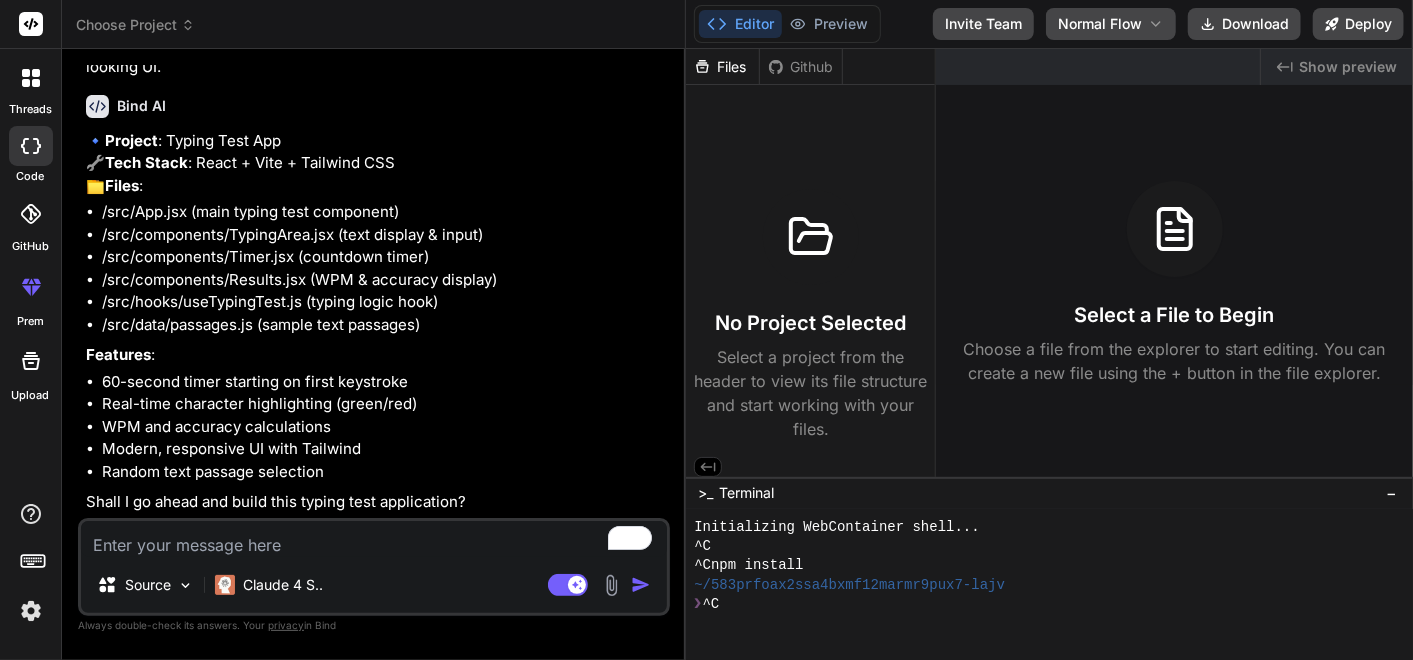 click at bounding box center [374, 539] 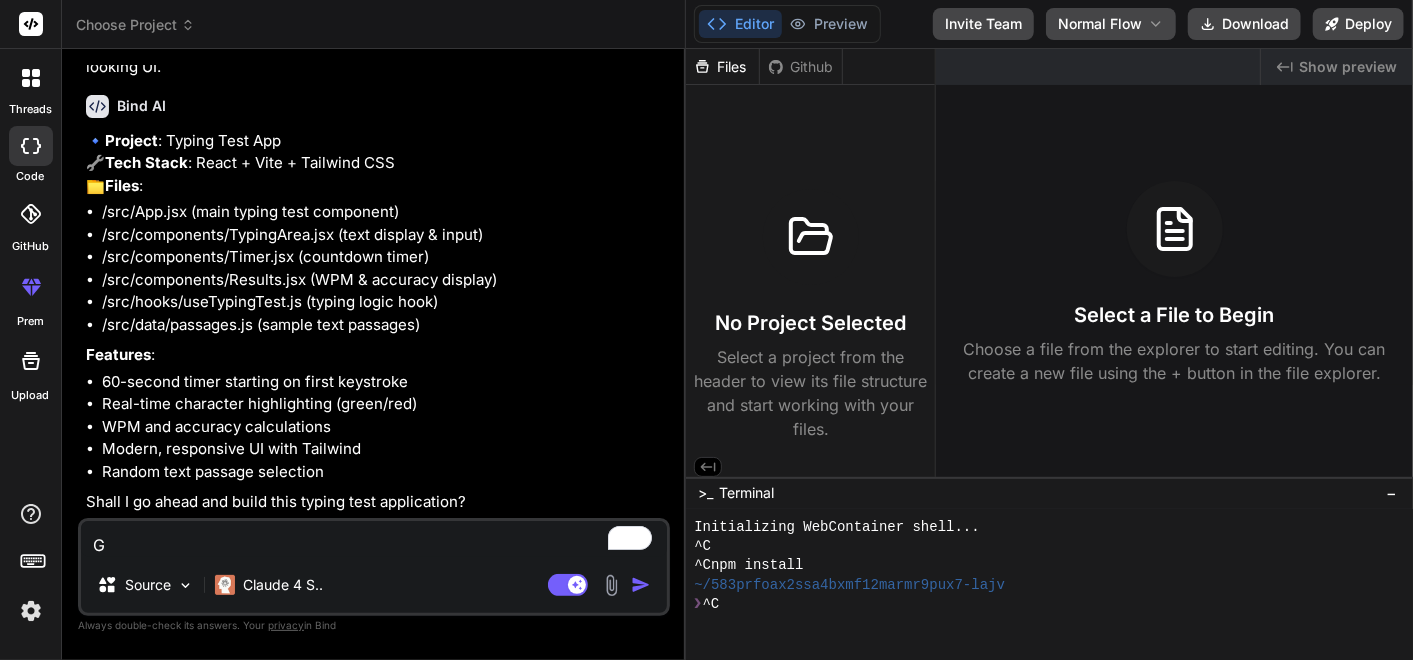 type on "x" 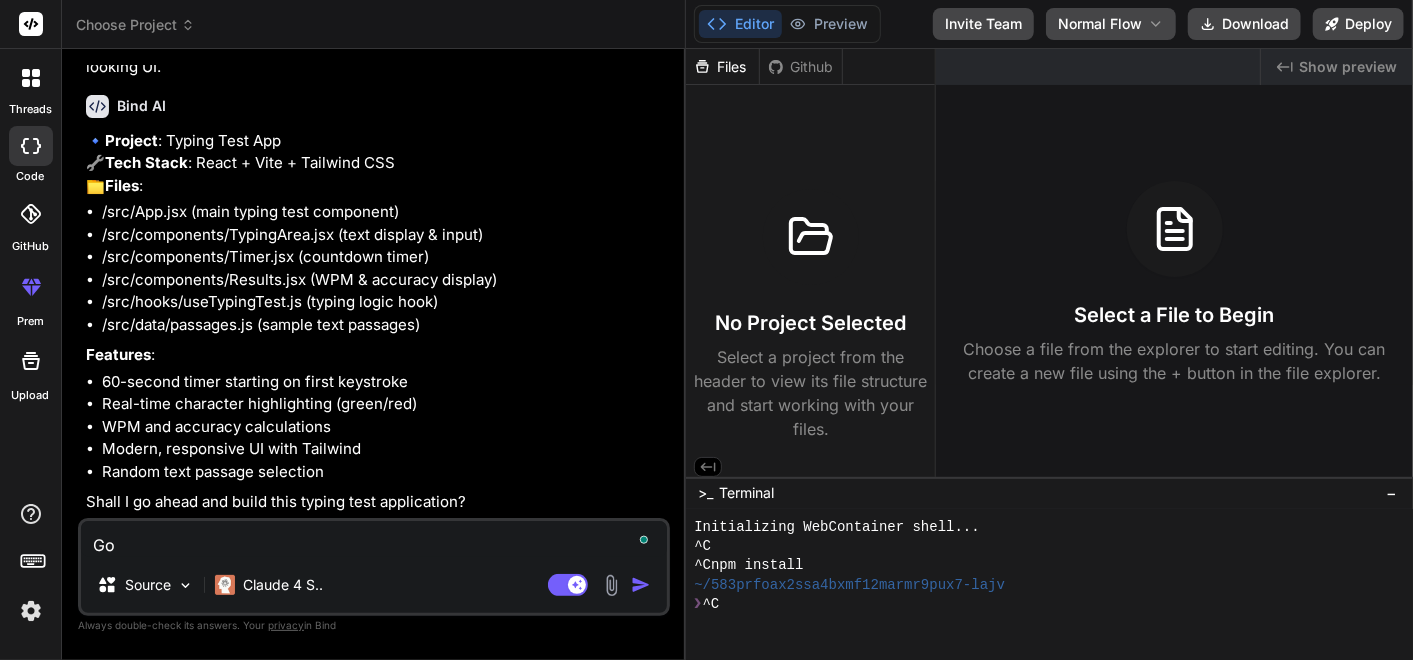 type on "x" 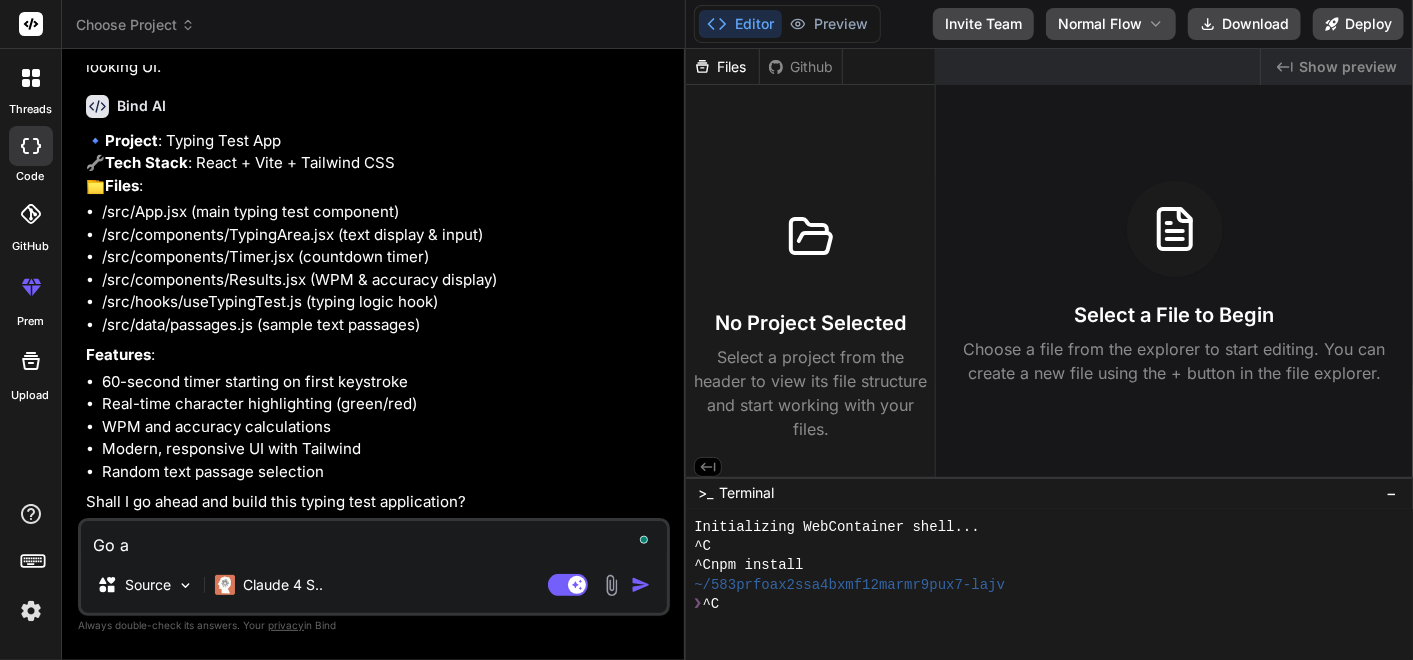 type on "x" 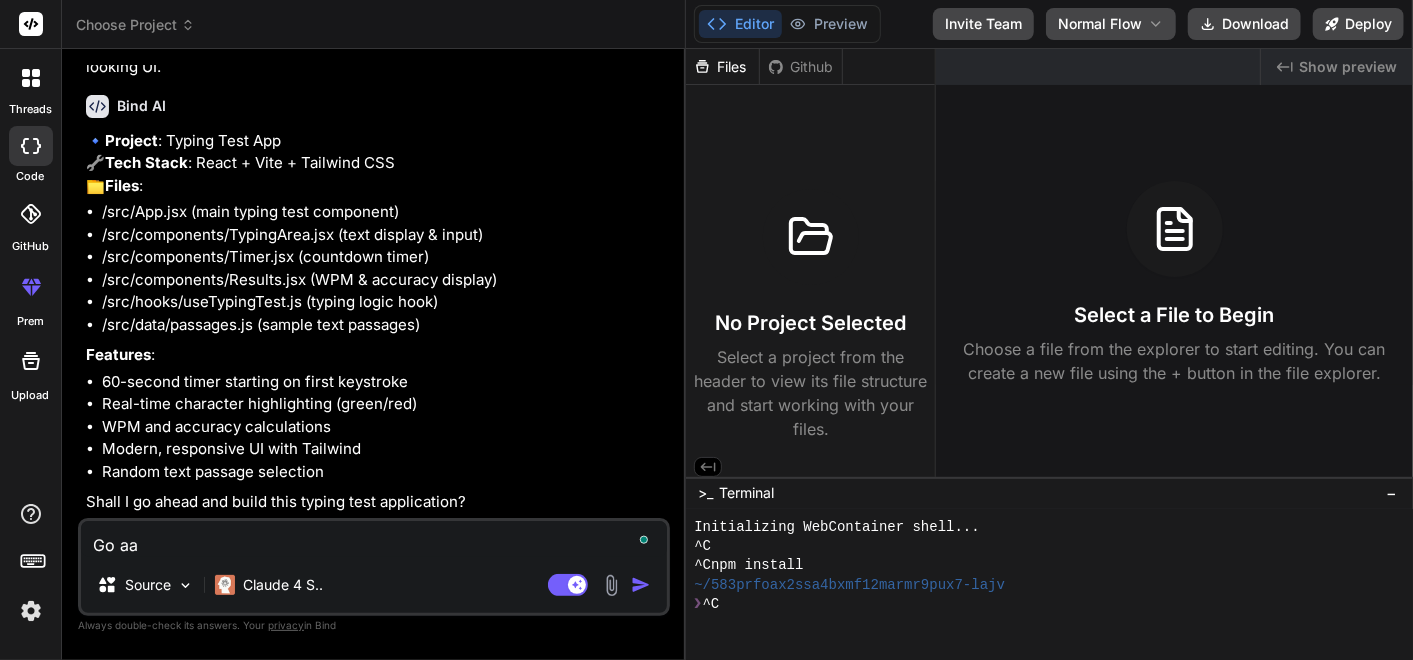 type on "x" 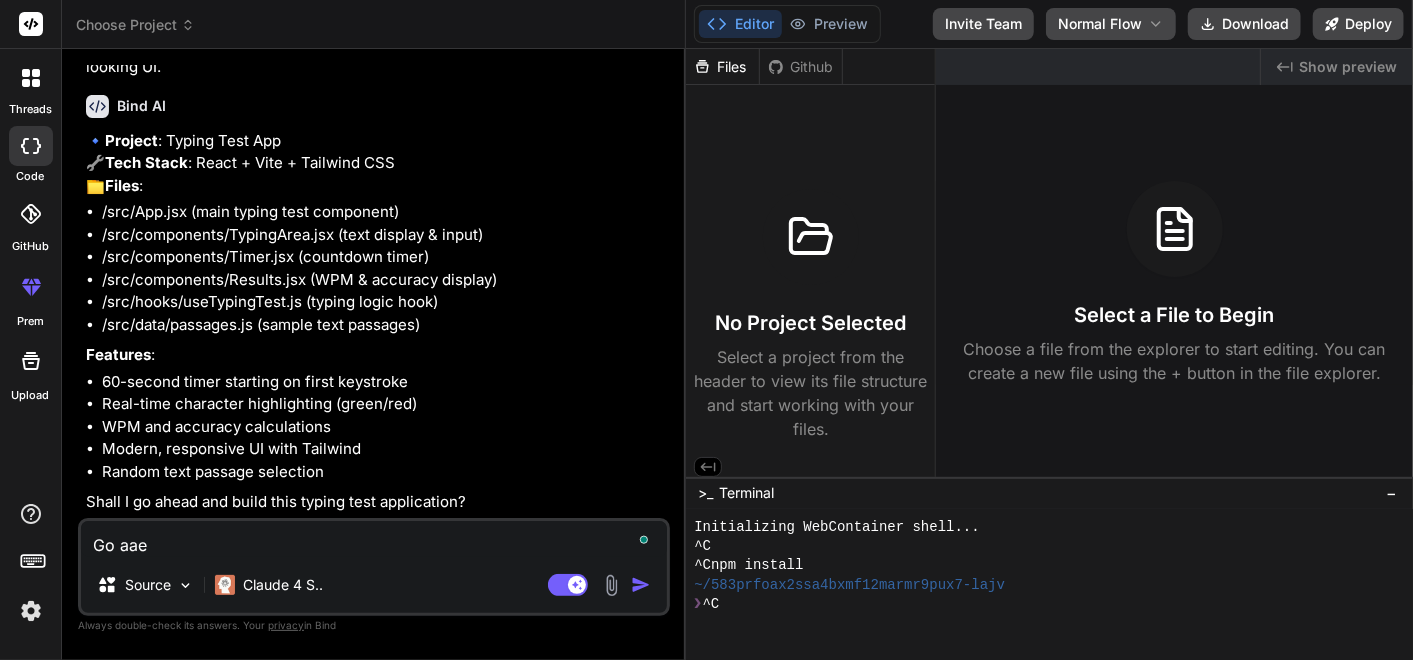 type on "x" 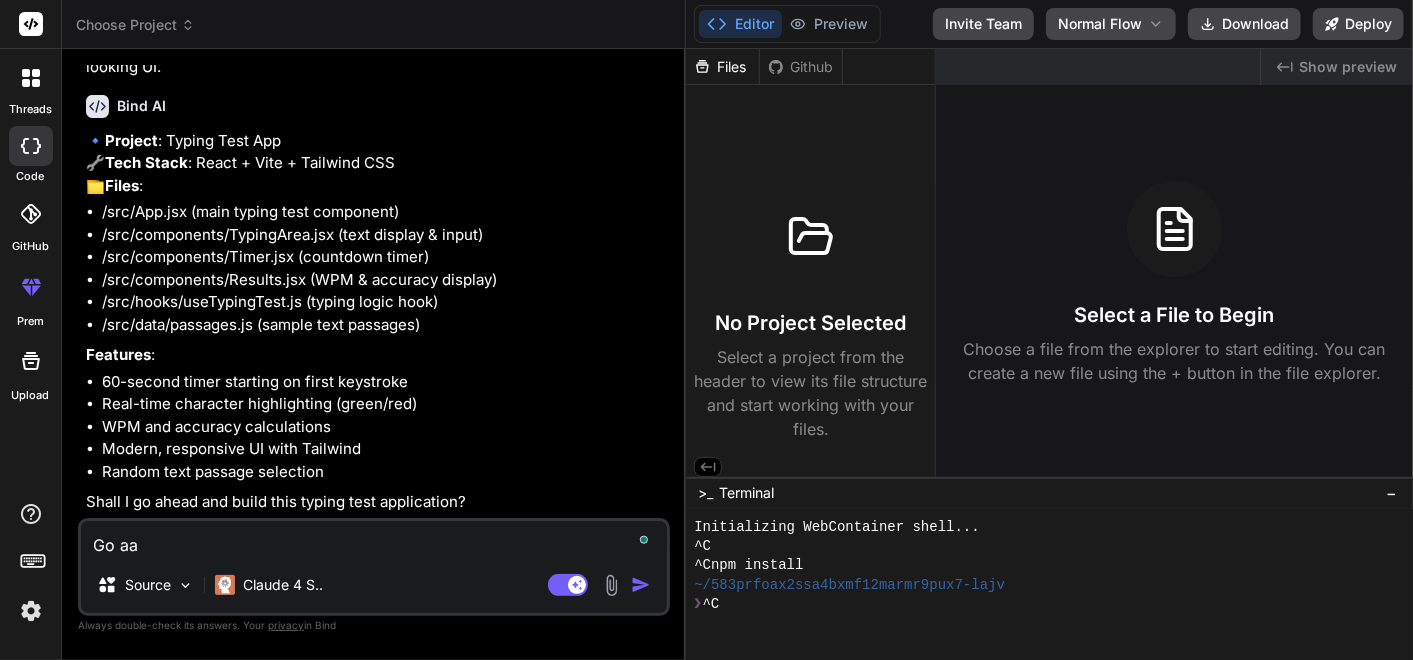type on "x" 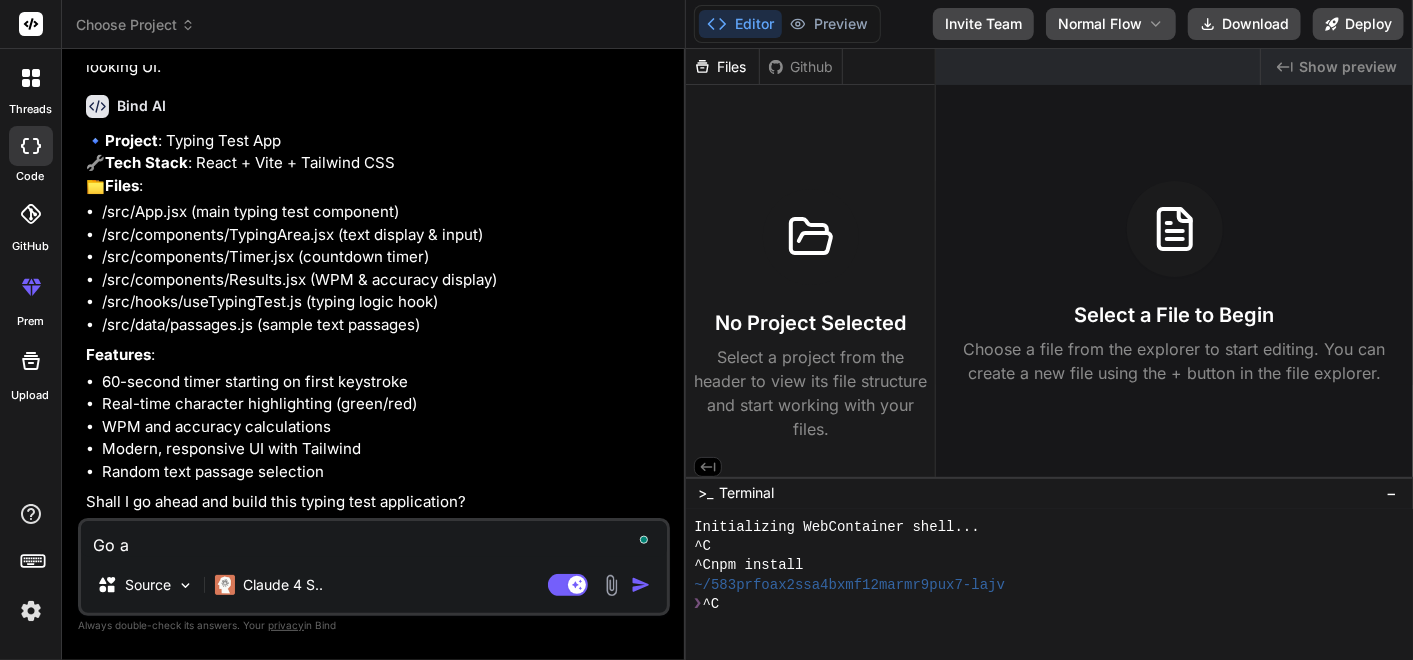 type on "x" 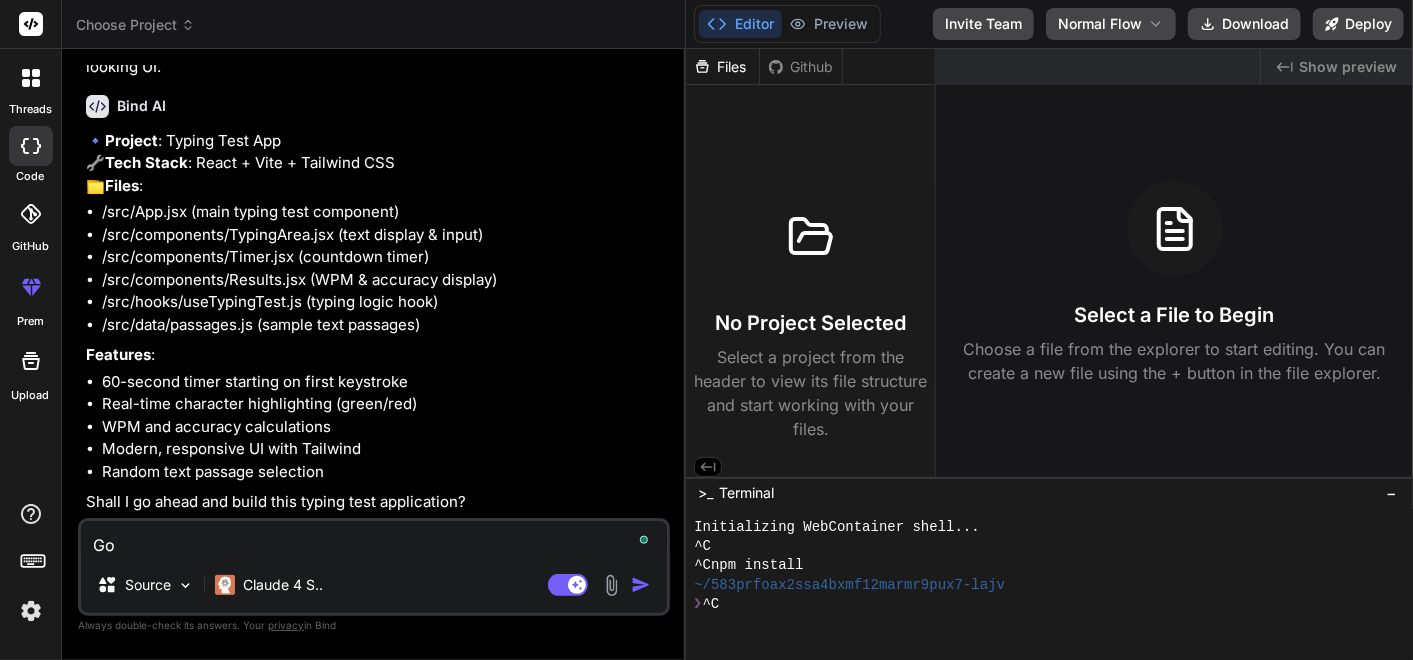 type on "x" 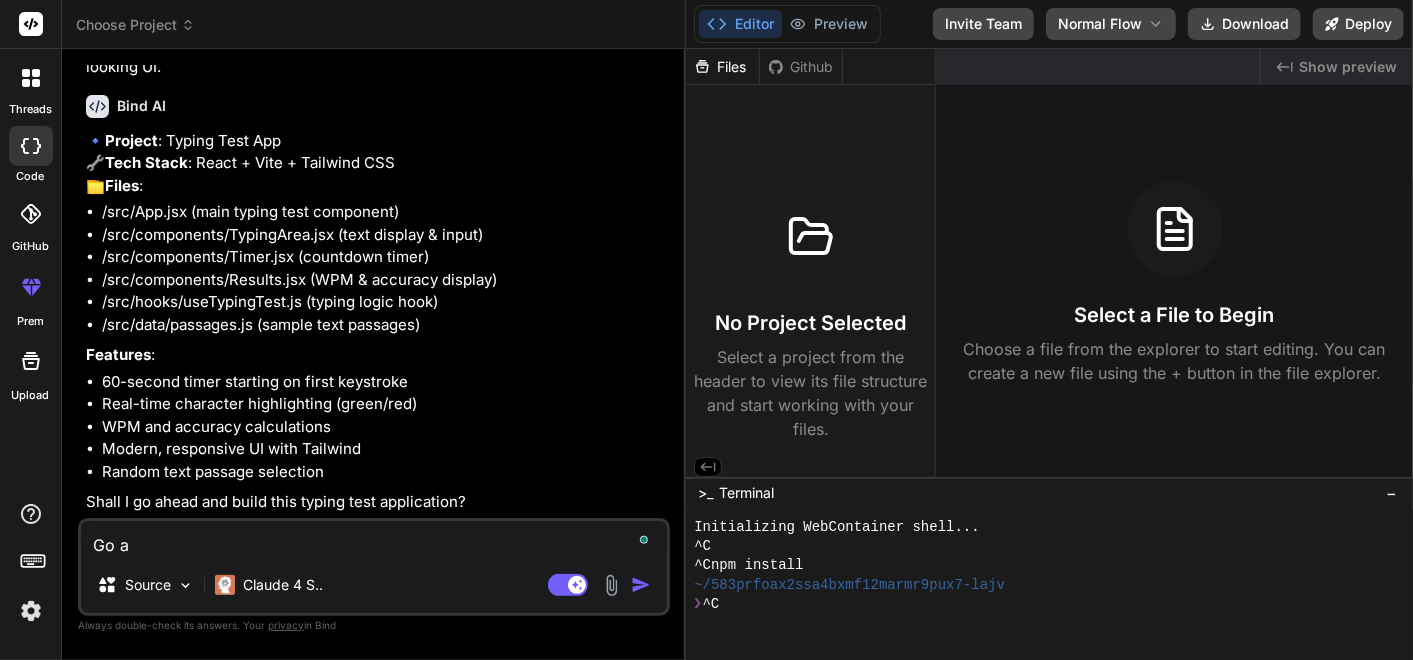 type on "x" 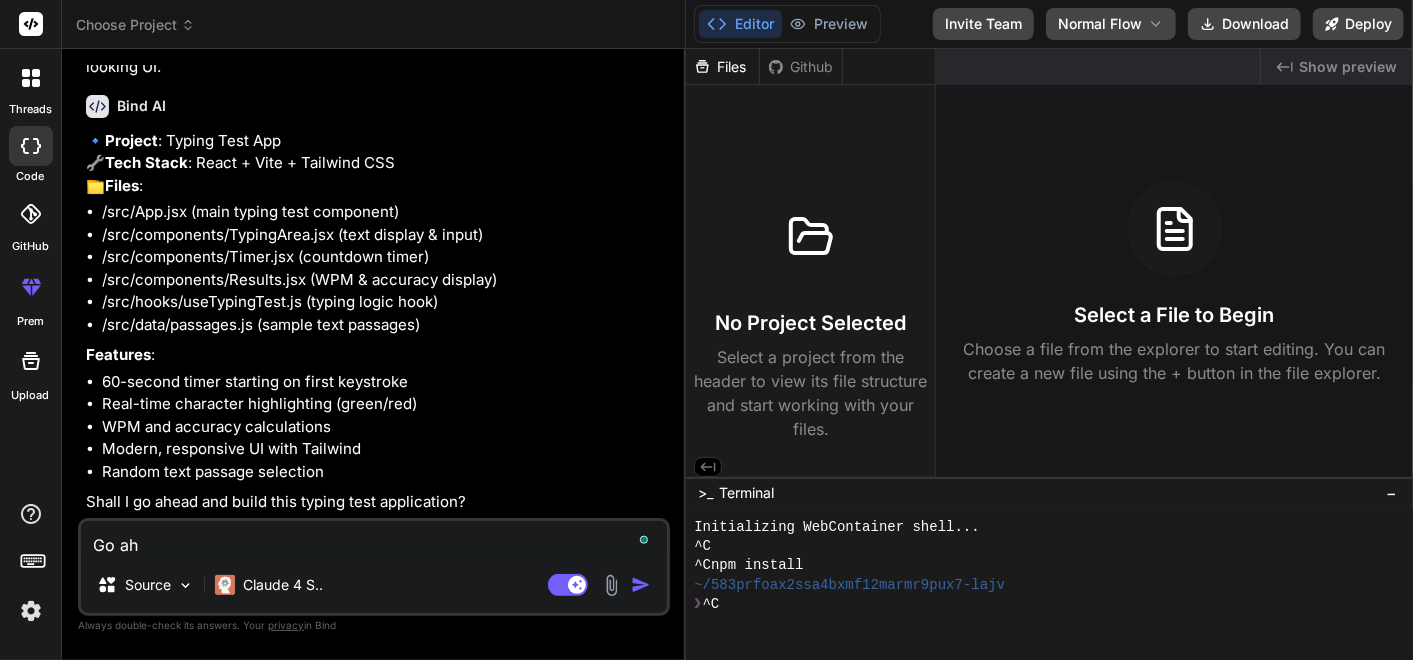 type on "x" 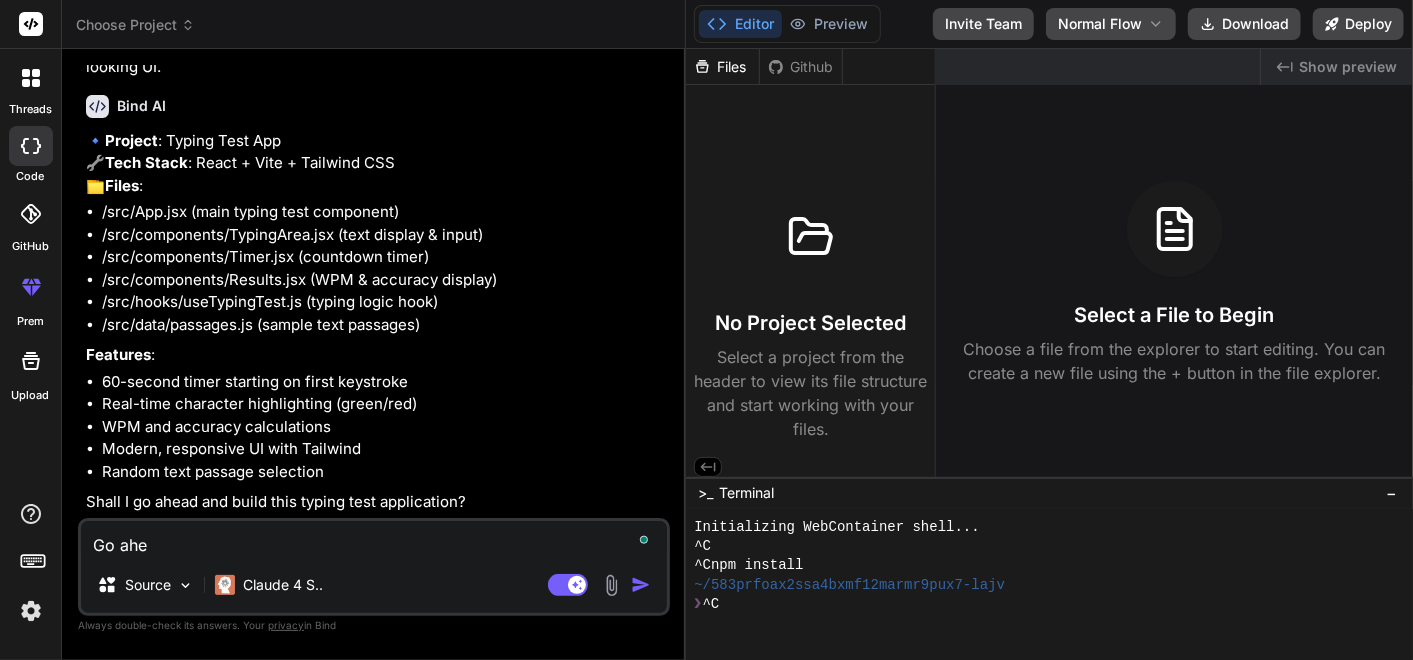 type on "x" 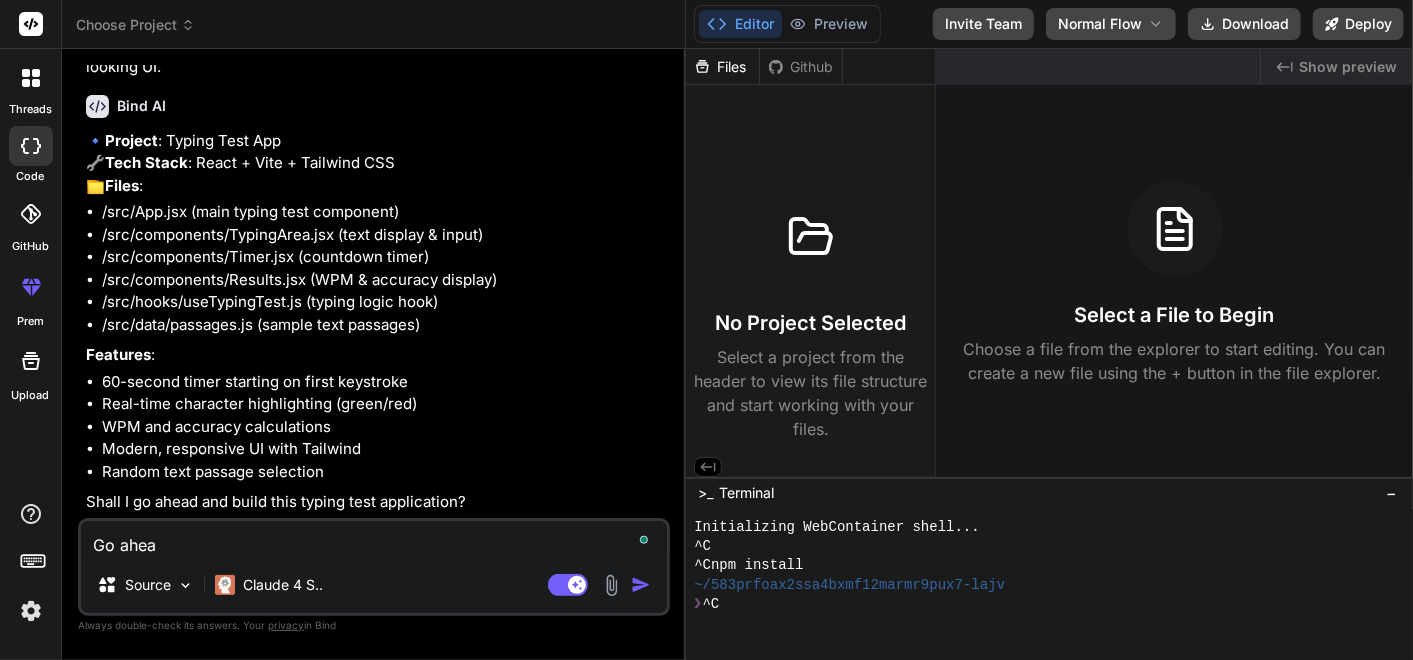 type on "x" 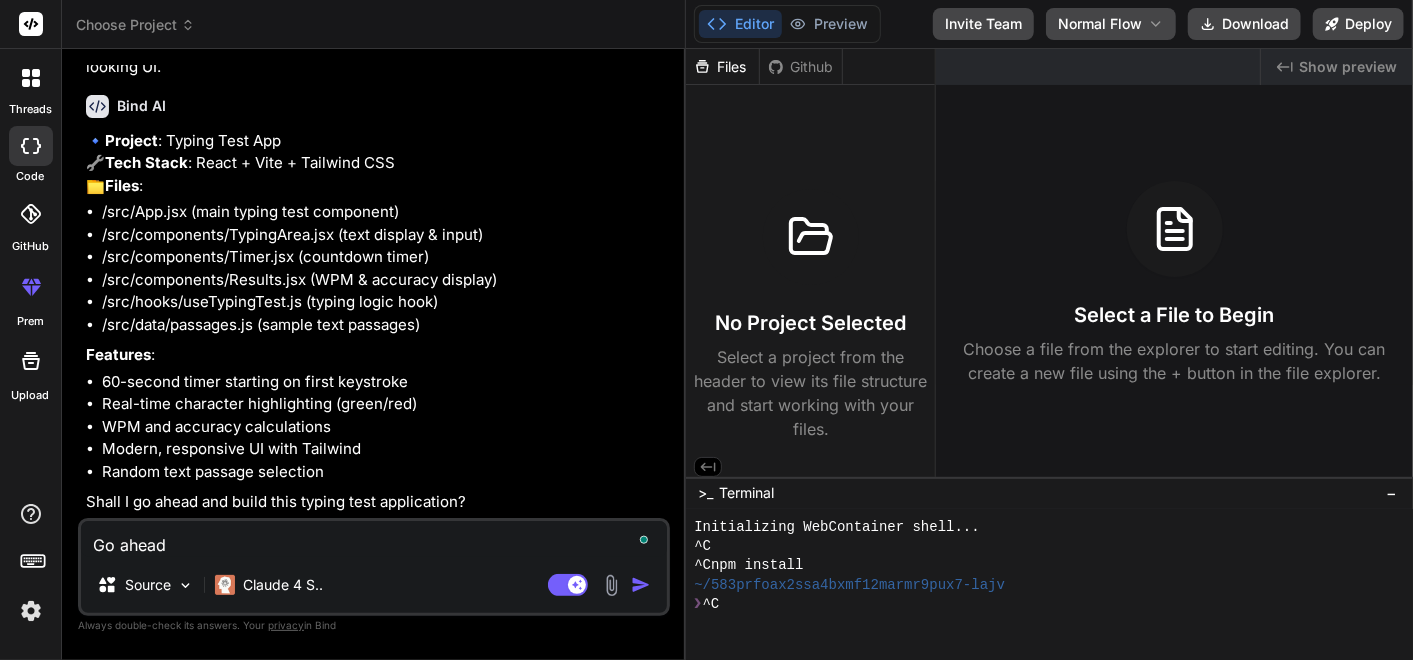 type on "x" 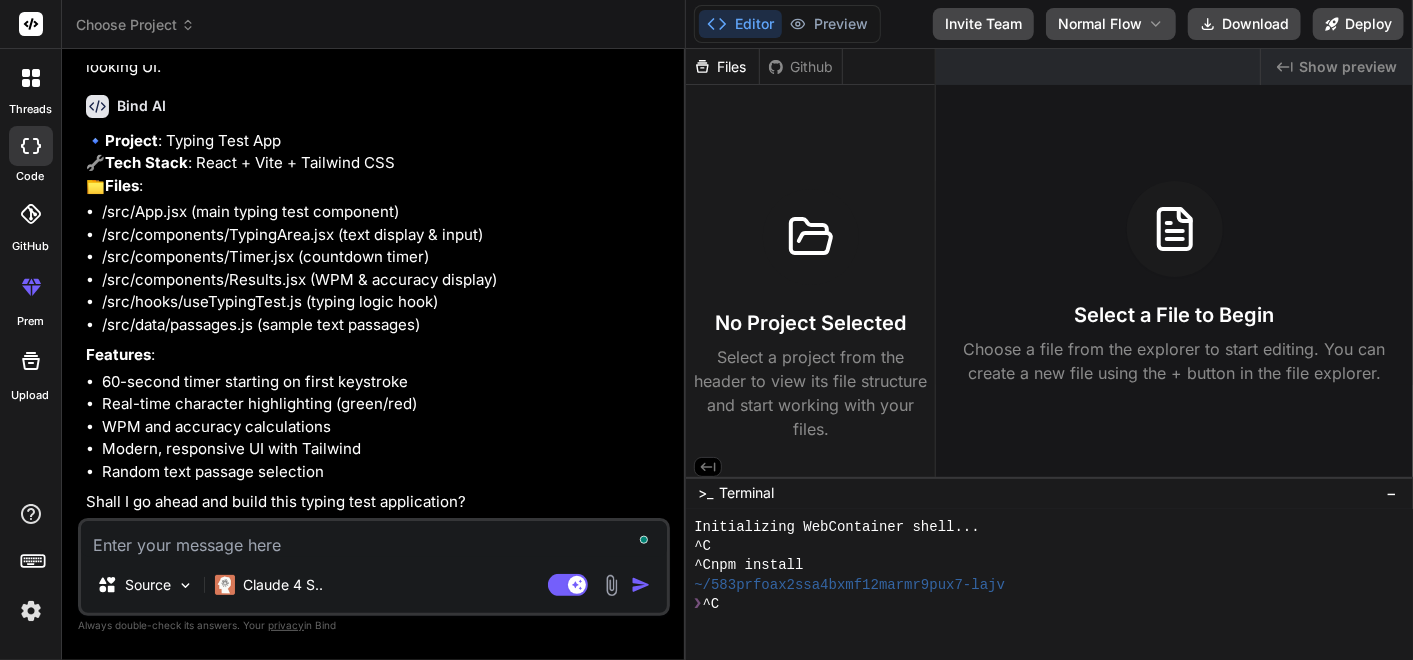 scroll, scrollTop: 439, scrollLeft: 0, axis: vertical 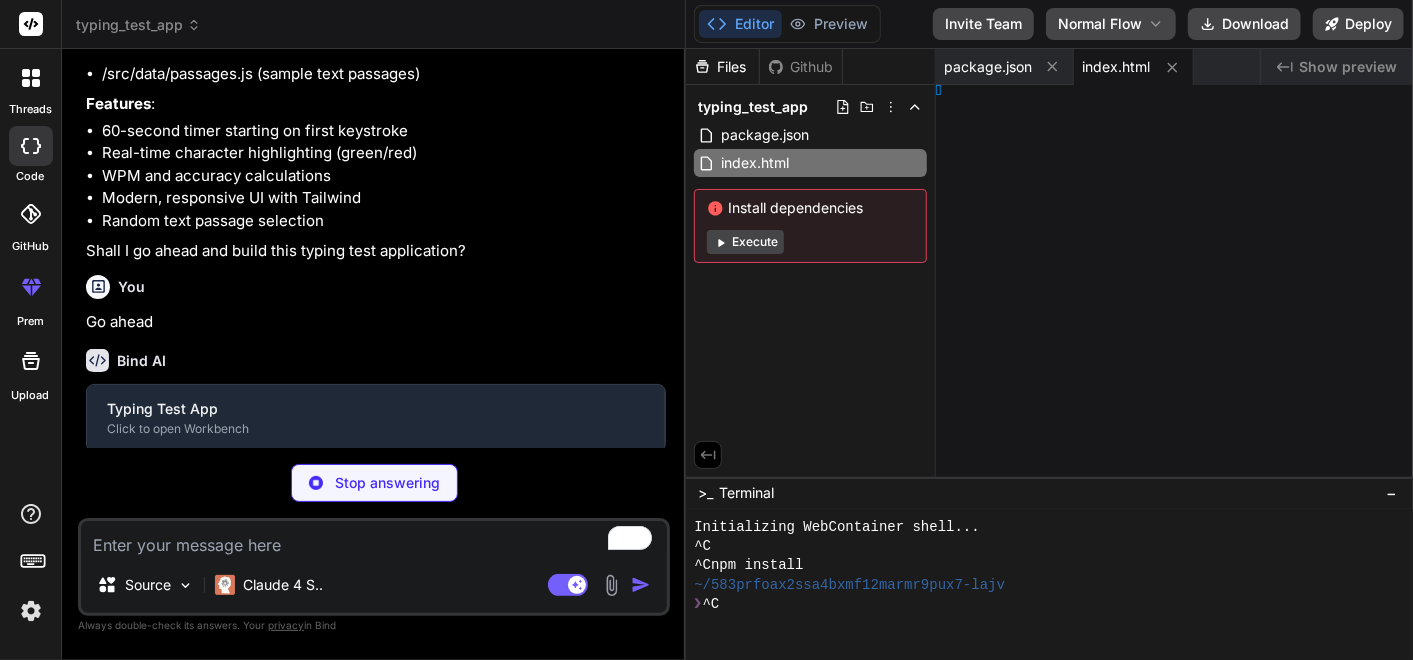 type on "x" 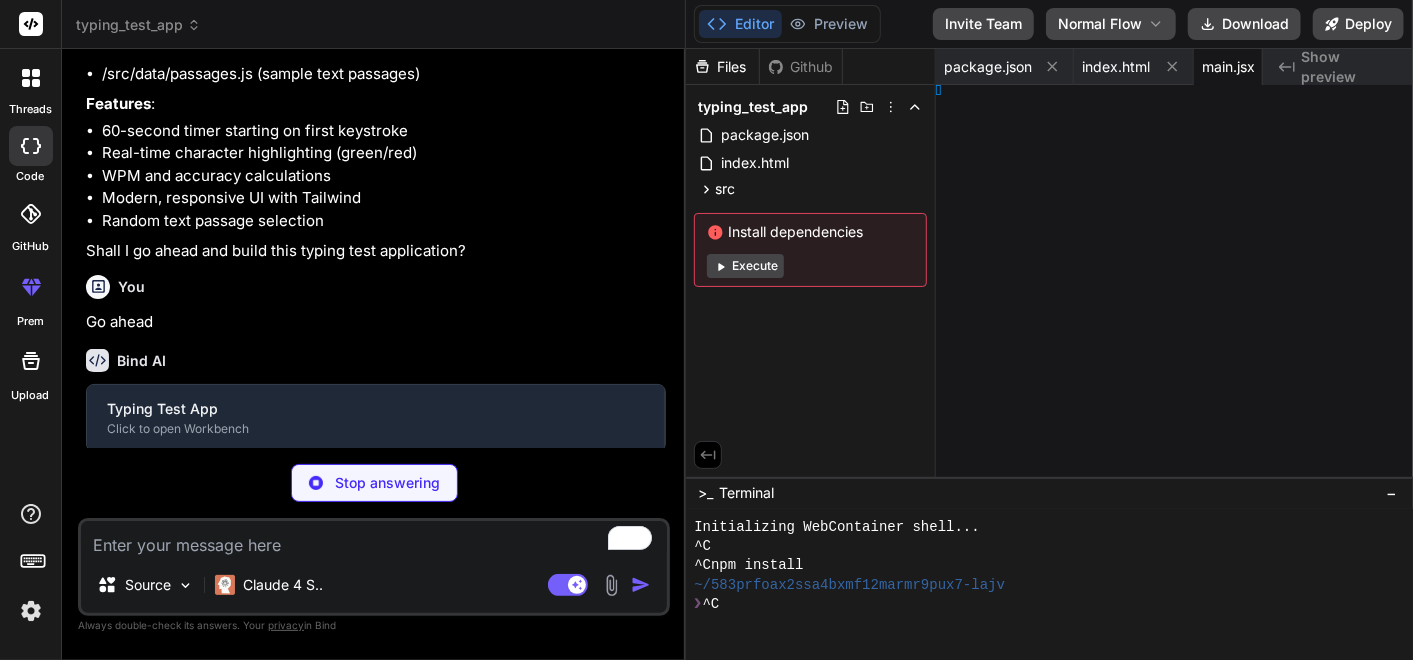 type on "x" 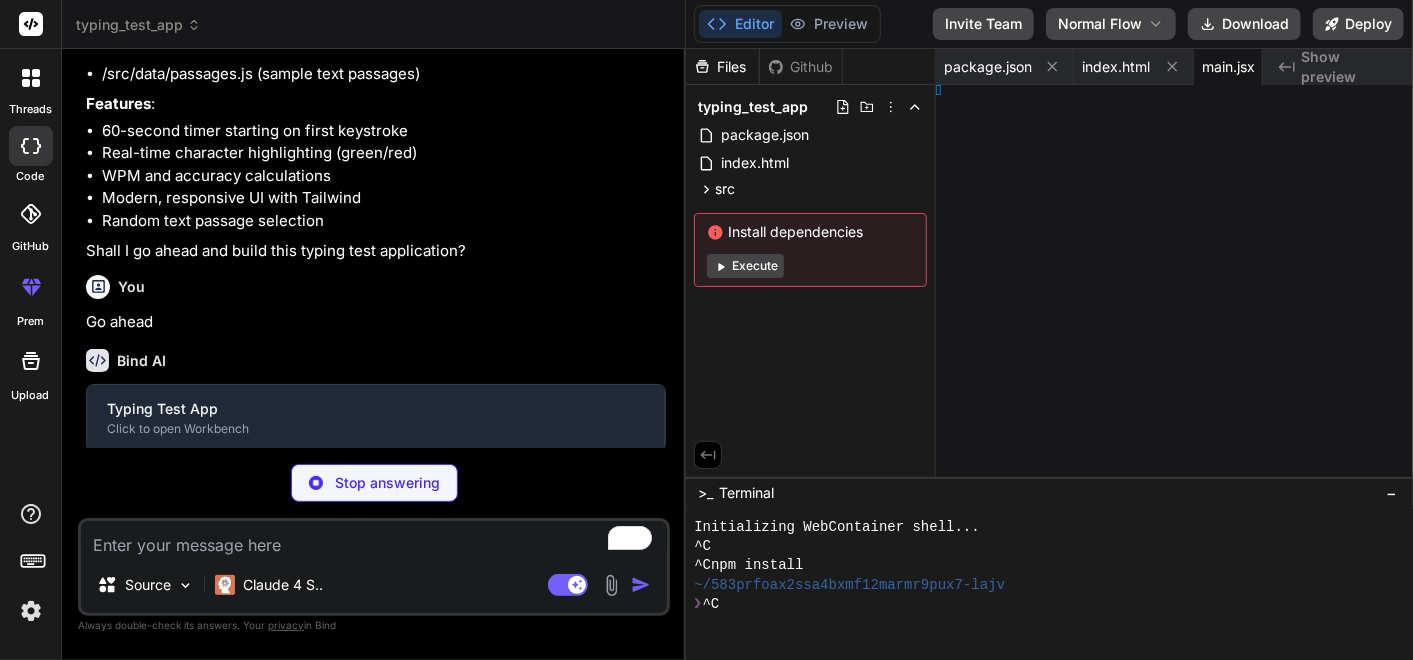 type on "x" 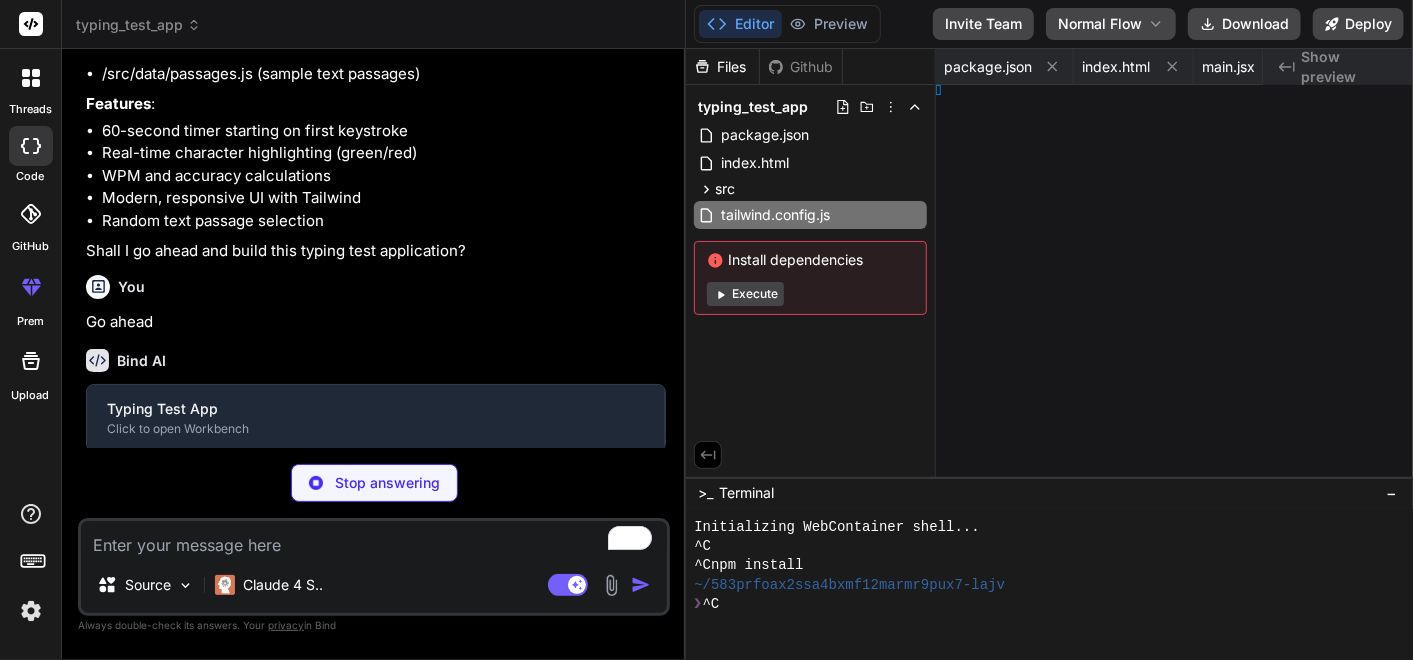 type on "x" 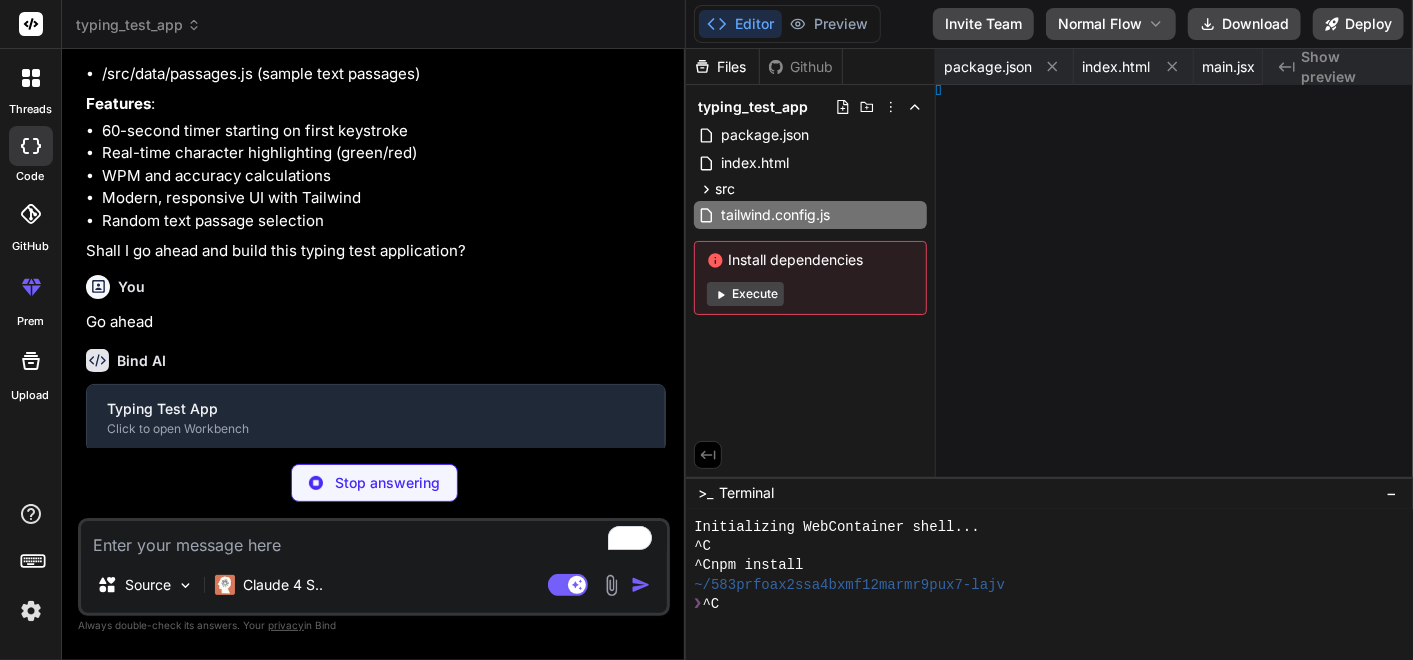 type on "x" 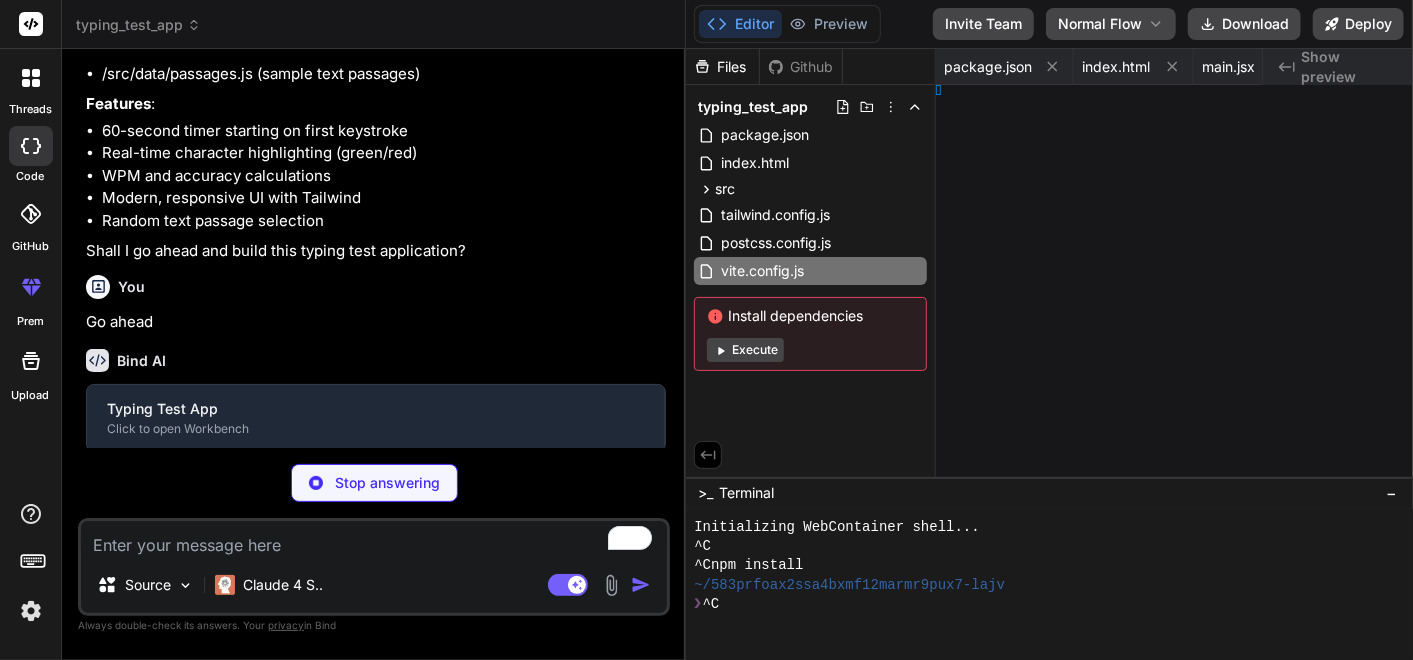 type on "x" 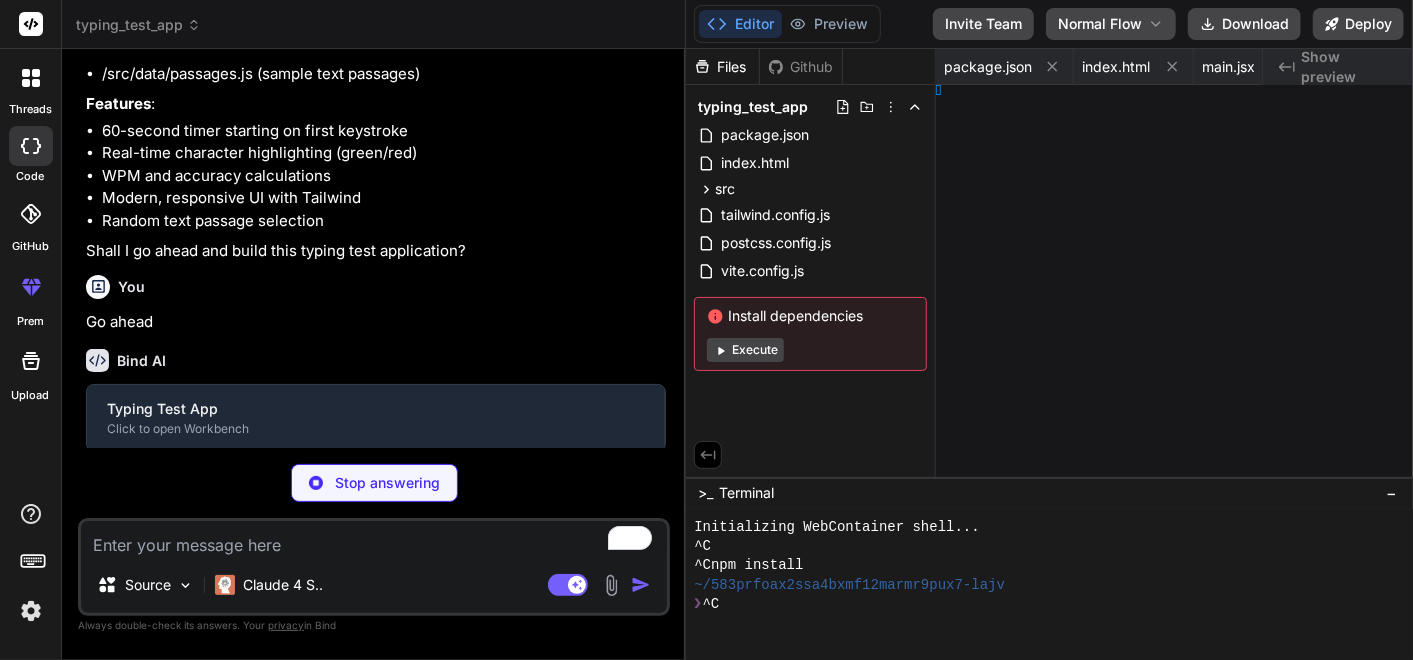type on "x" 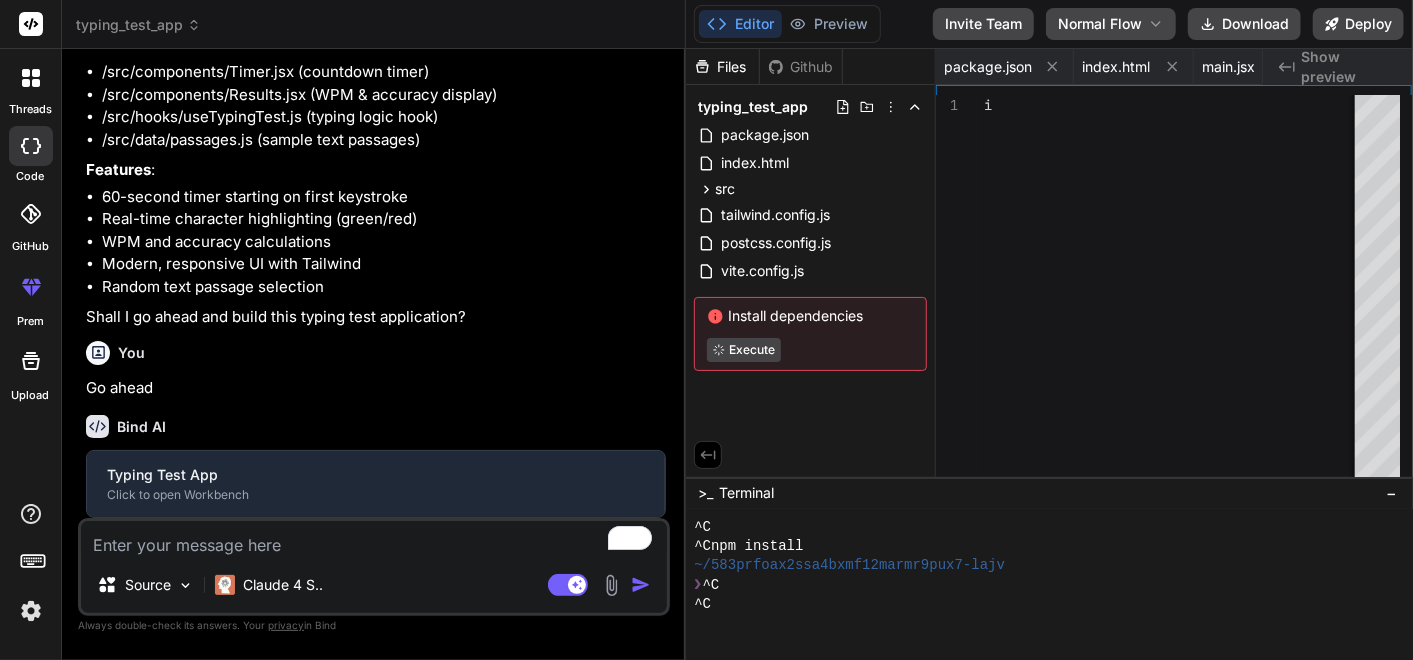 type on "export default App;" 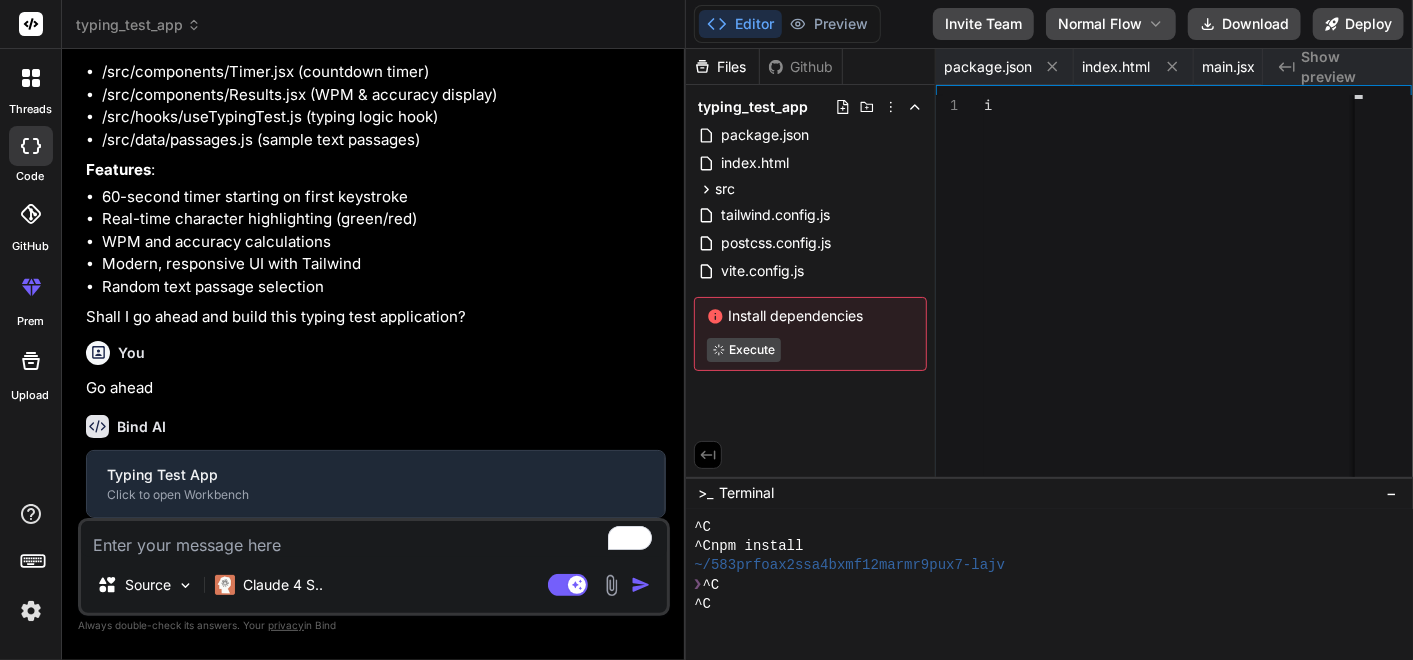 scroll, scrollTop: 0, scrollLeft: 1424, axis: horizontal 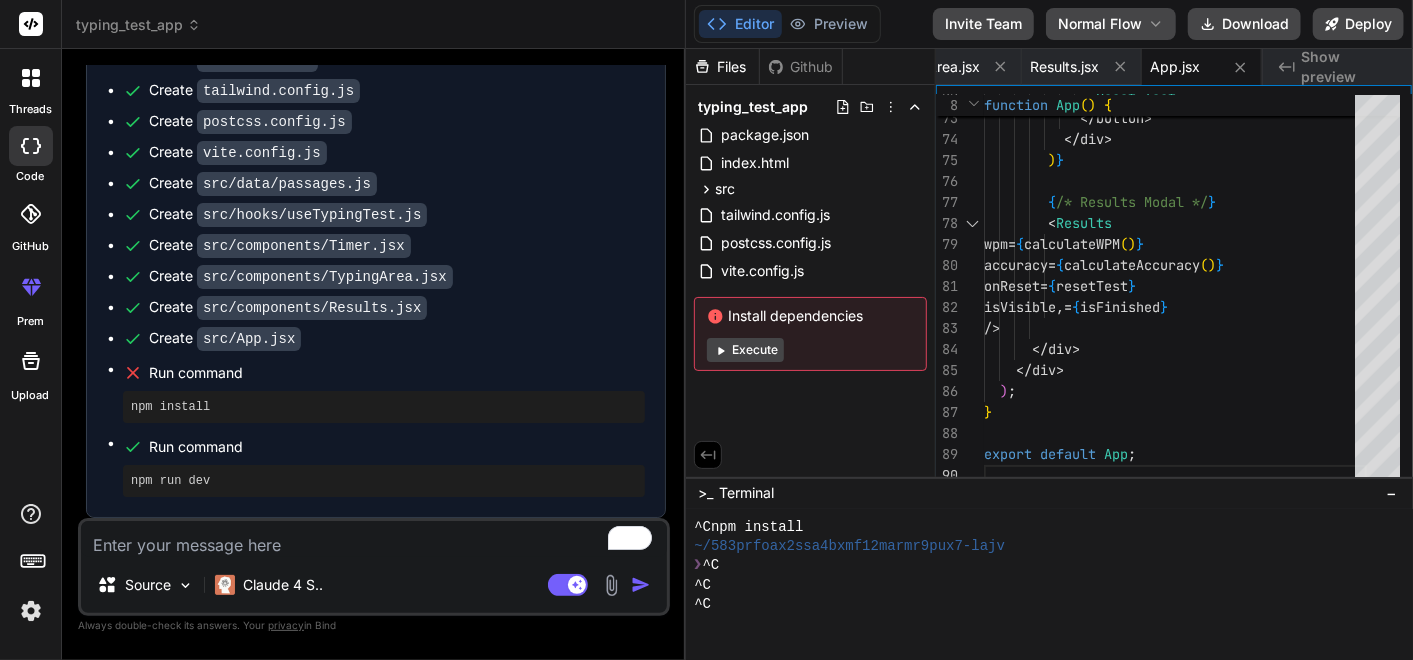 click on "Editor Preview" at bounding box center [787, 24] 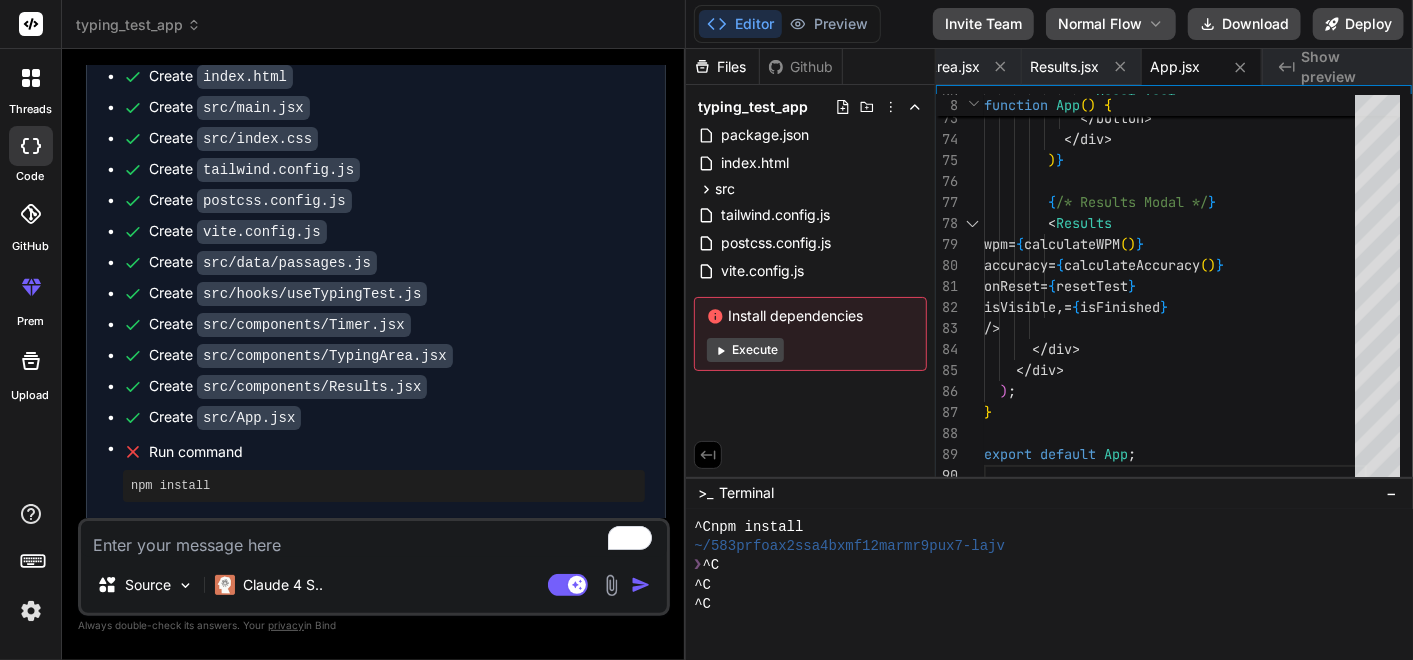 scroll, scrollTop: 995, scrollLeft: 0, axis: vertical 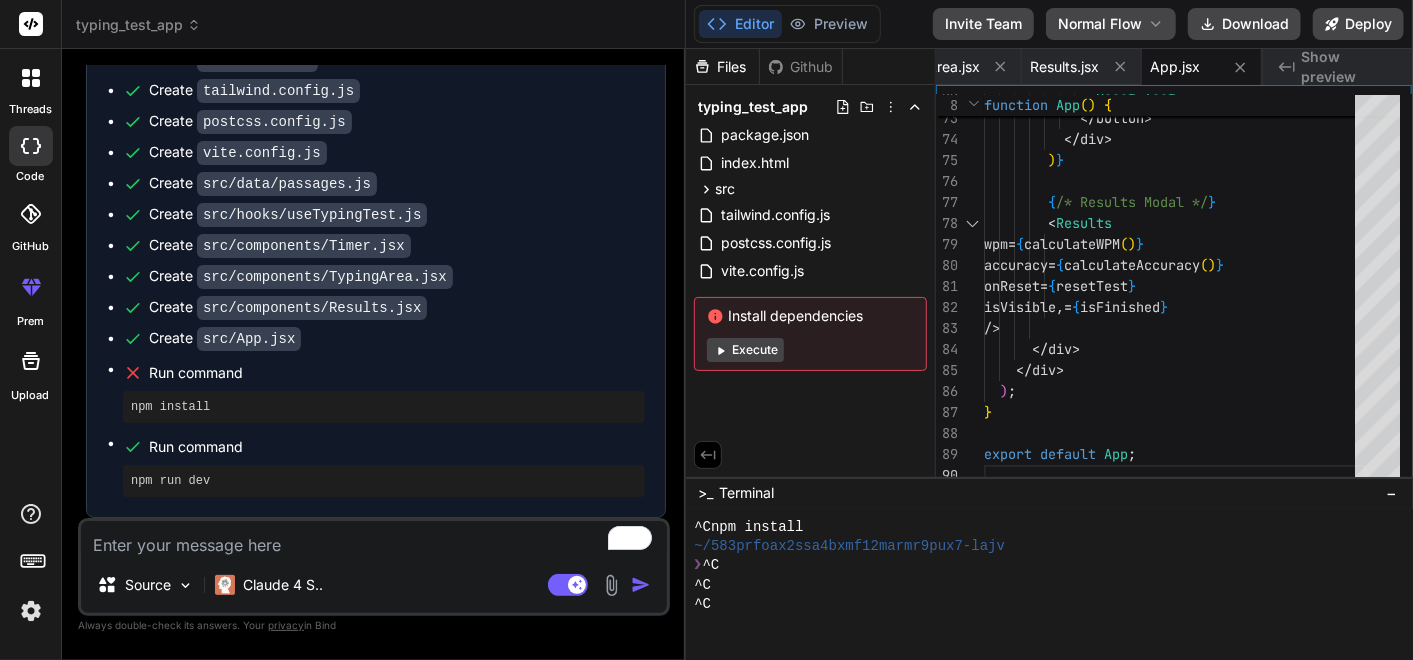 click on "Install dependencies Execute" at bounding box center [810, 334] 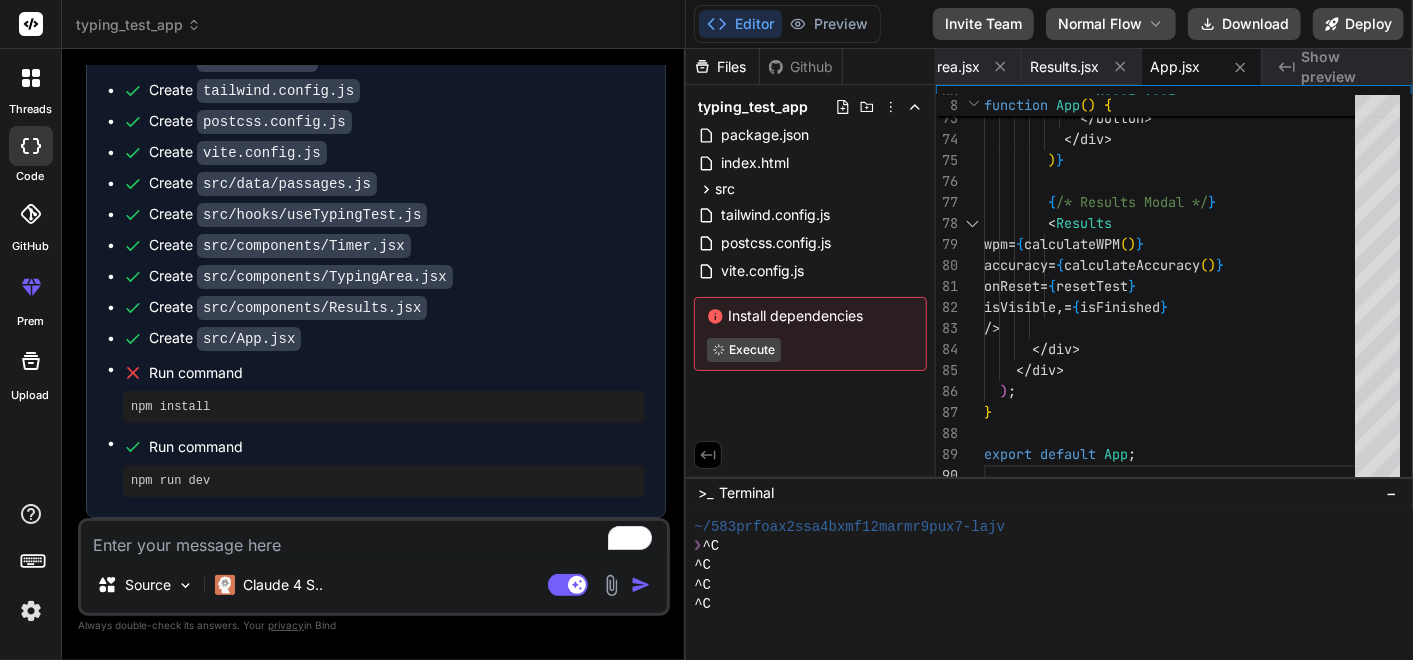 scroll, scrollTop: 76, scrollLeft: 0, axis: vertical 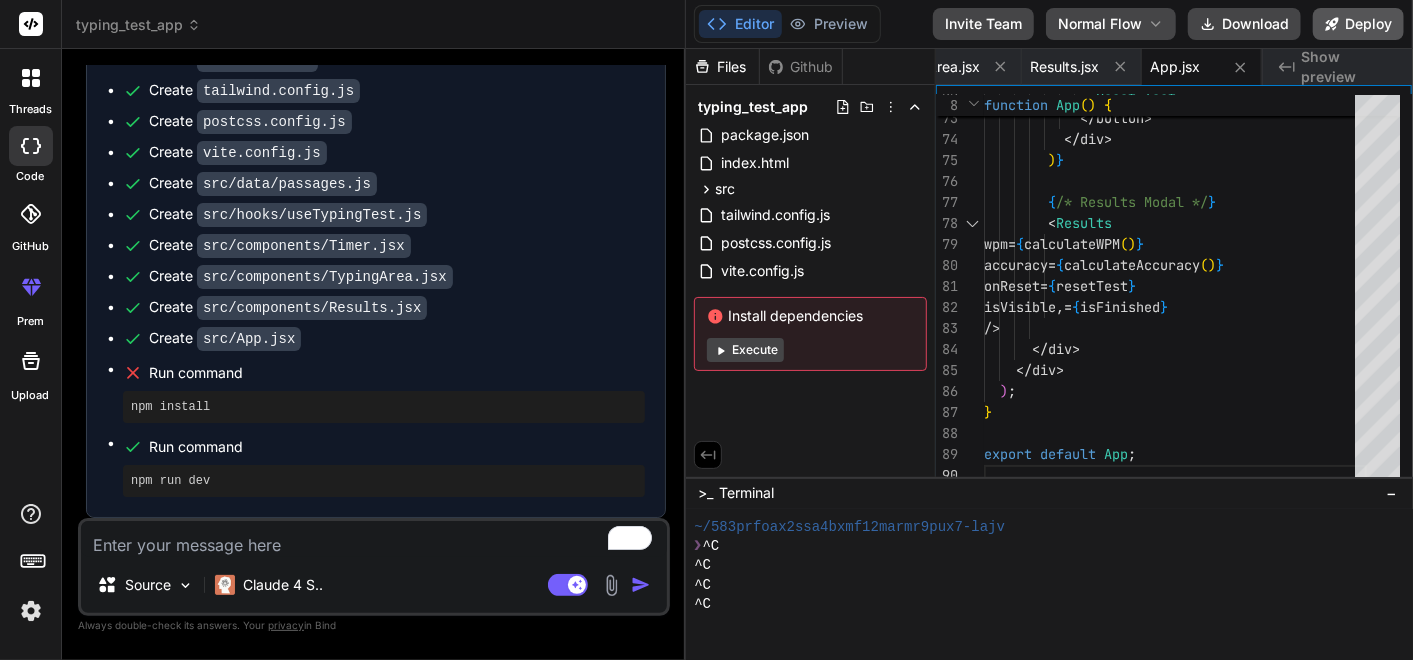 click on "Deploy" at bounding box center [1358, 24] 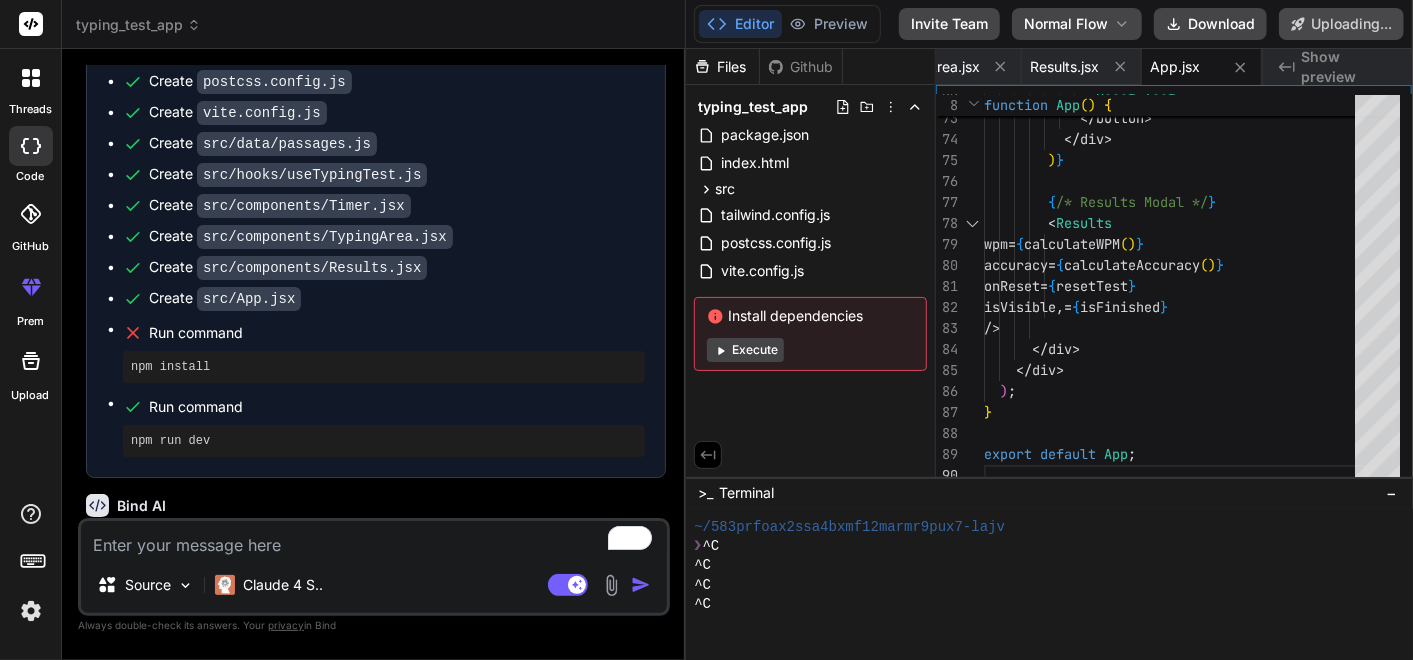 scroll, scrollTop: 751, scrollLeft: 0, axis: vertical 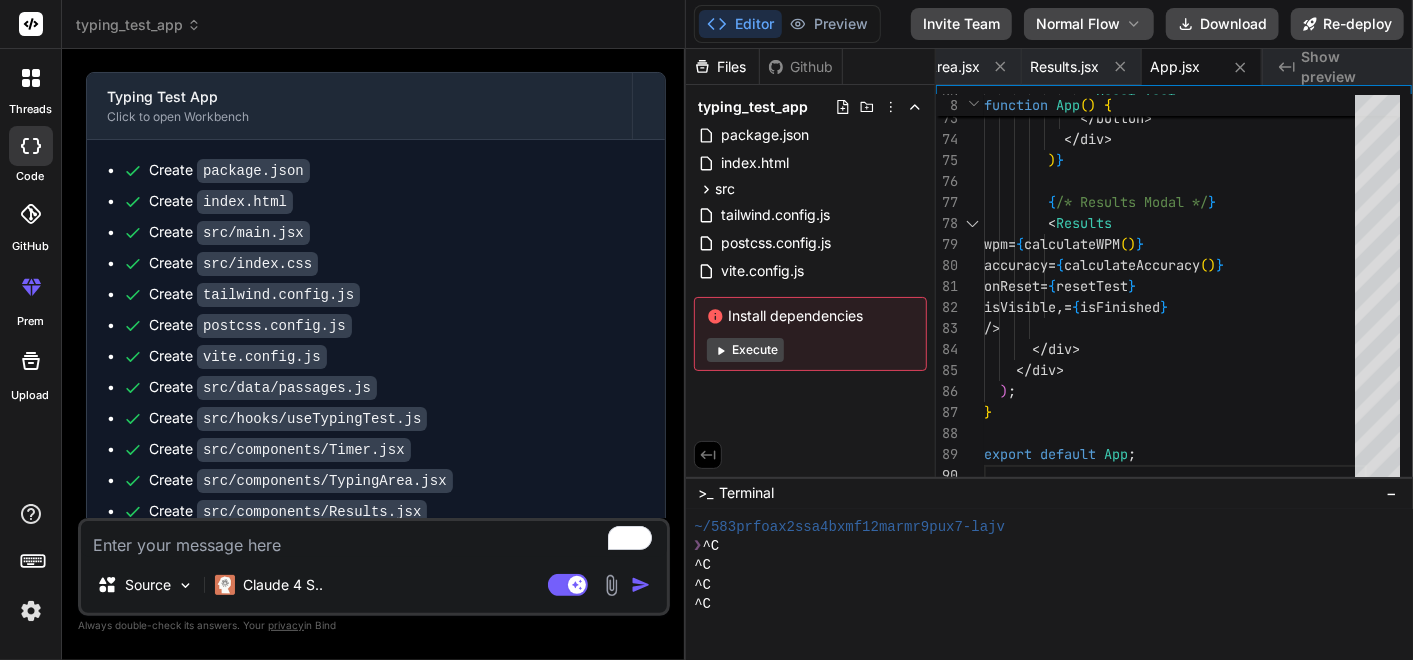 type on "x" 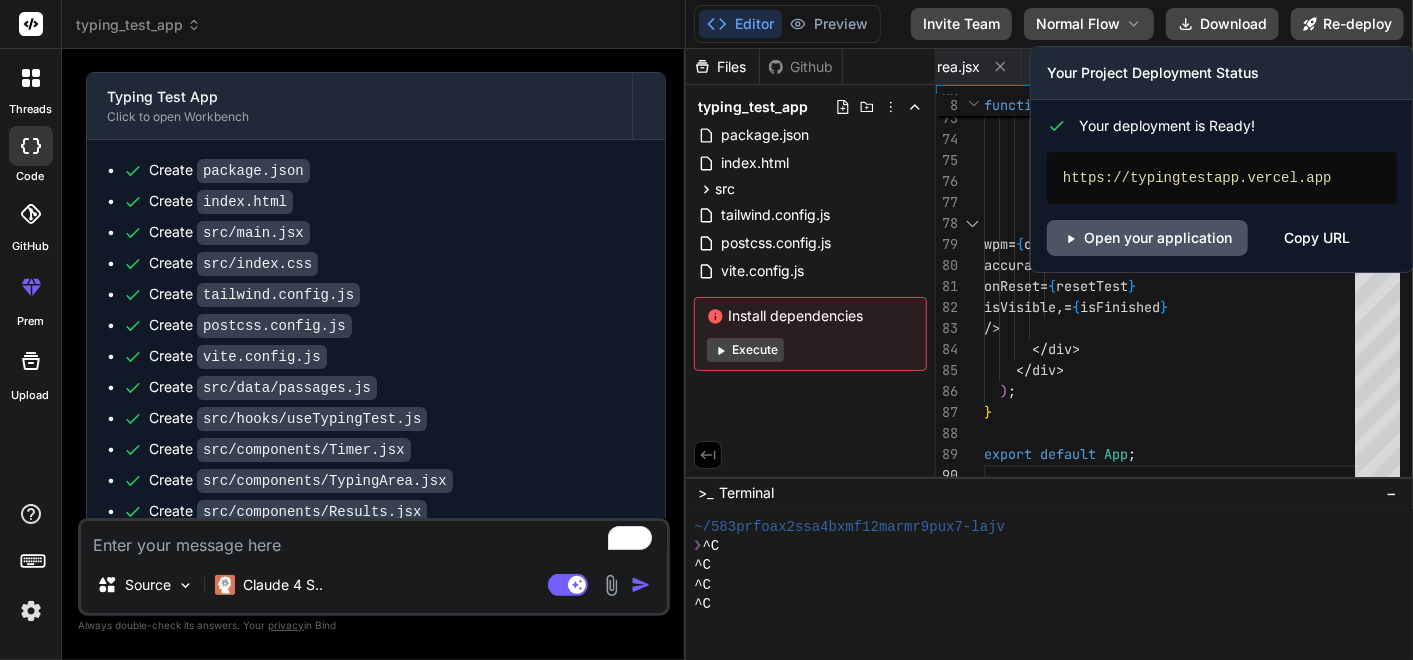 click on "Open your application" at bounding box center [1147, 238] 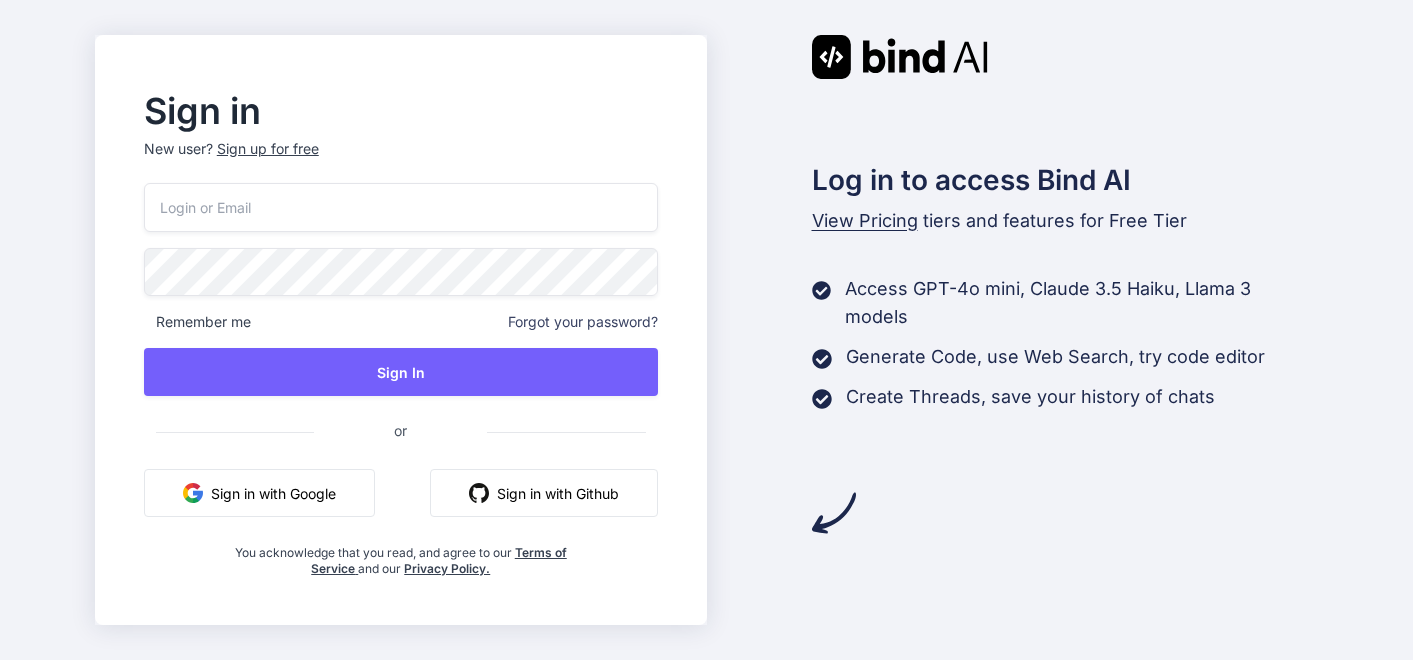 scroll, scrollTop: 0, scrollLeft: 0, axis: both 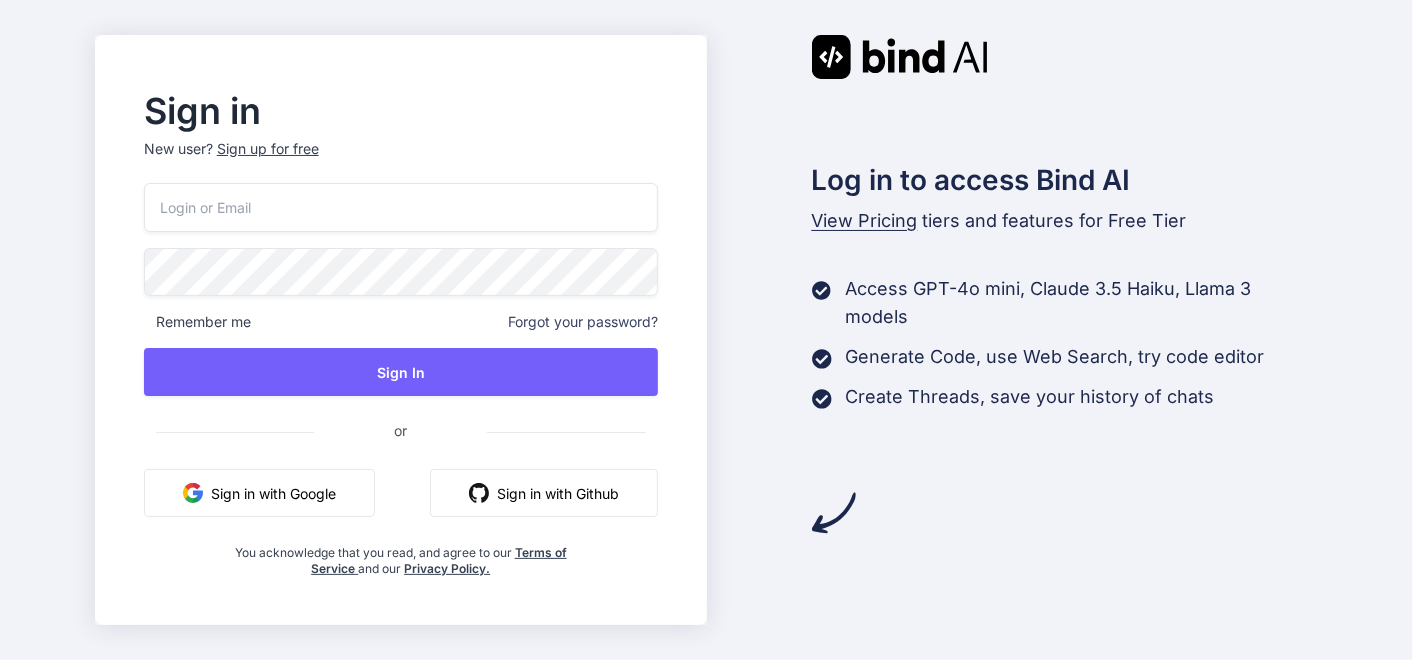 click on "Sign in with Google" at bounding box center [259, 493] 